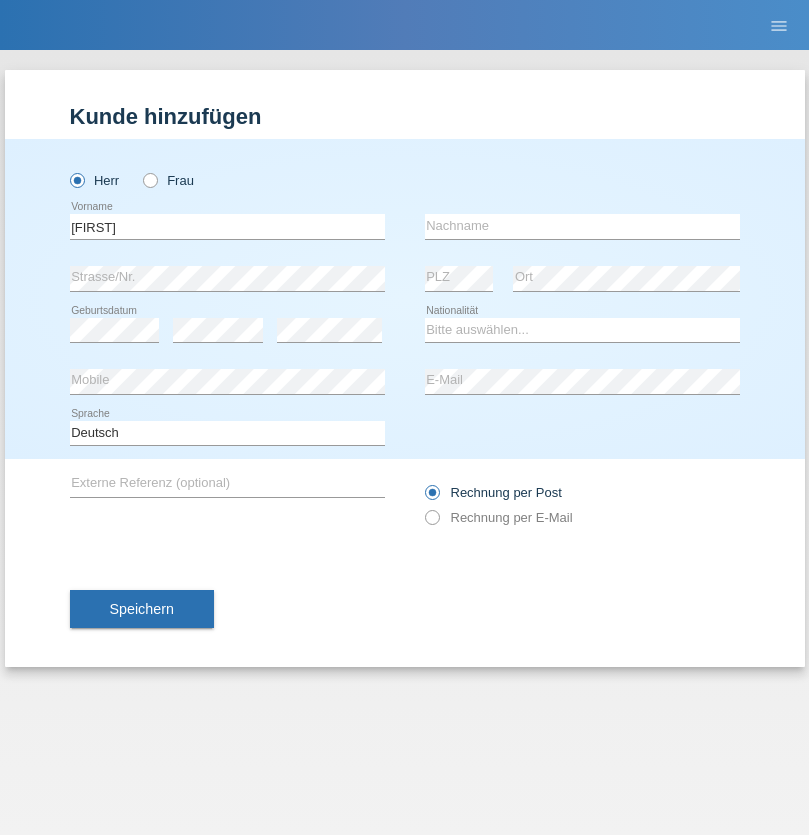 scroll, scrollTop: 0, scrollLeft: 0, axis: both 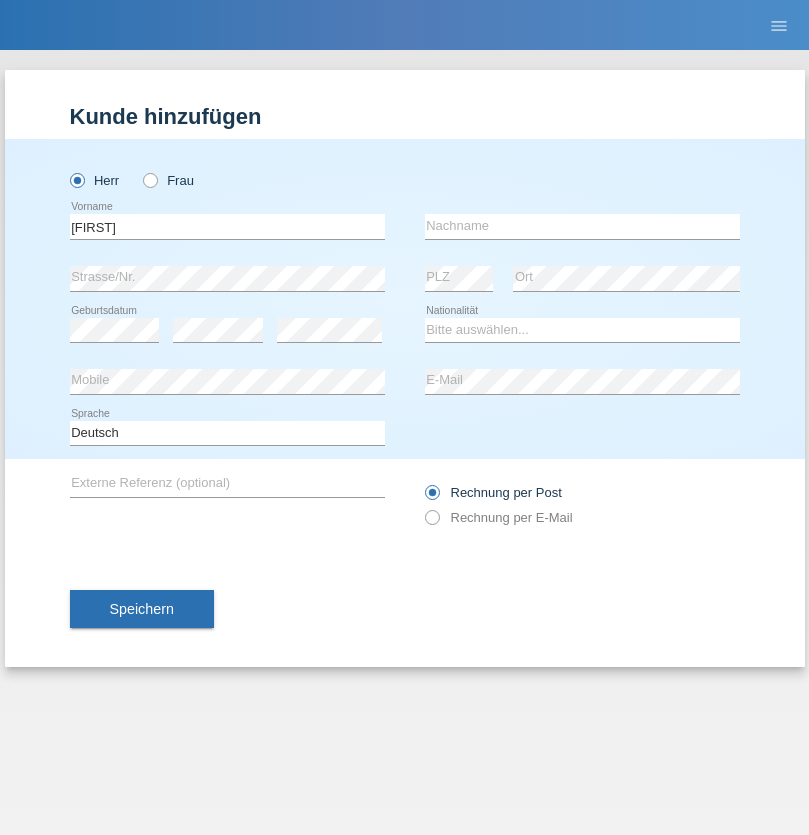 type on "[FIRST]" 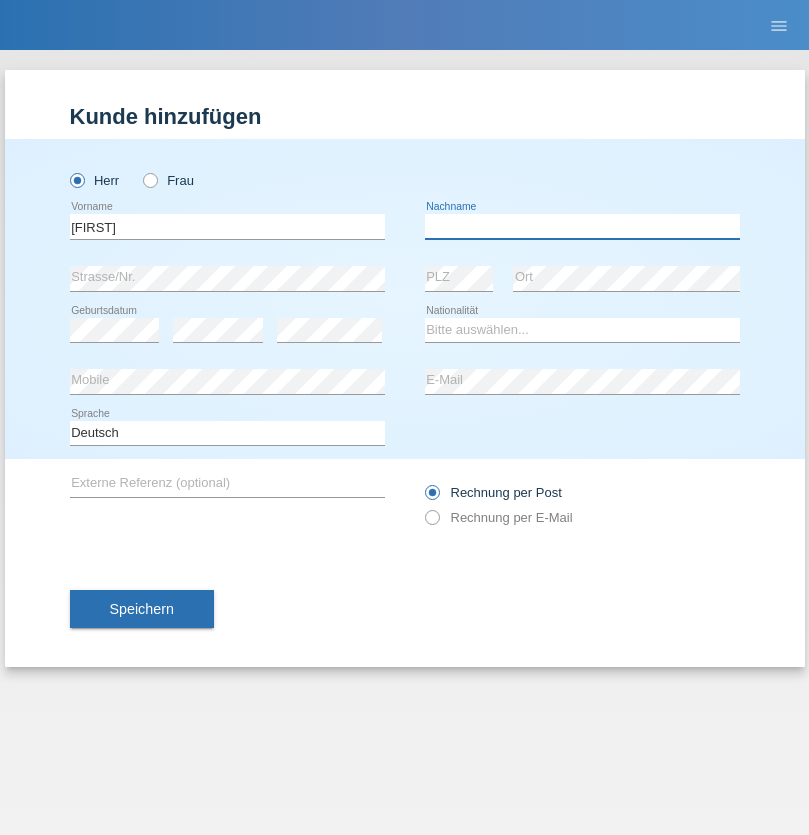 click at bounding box center (582, 226) 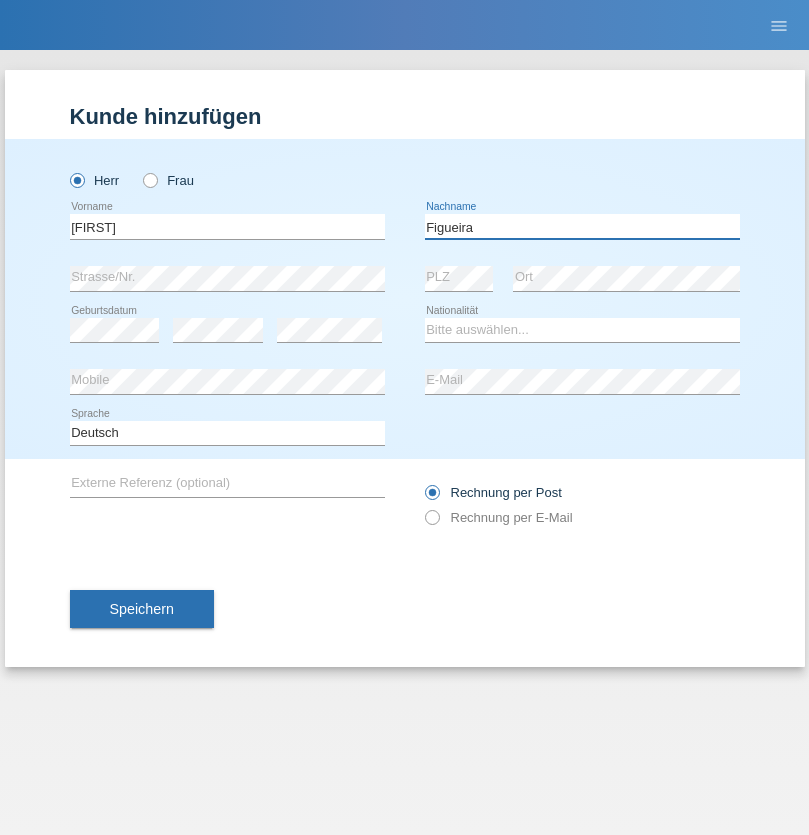 type on "Figueira" 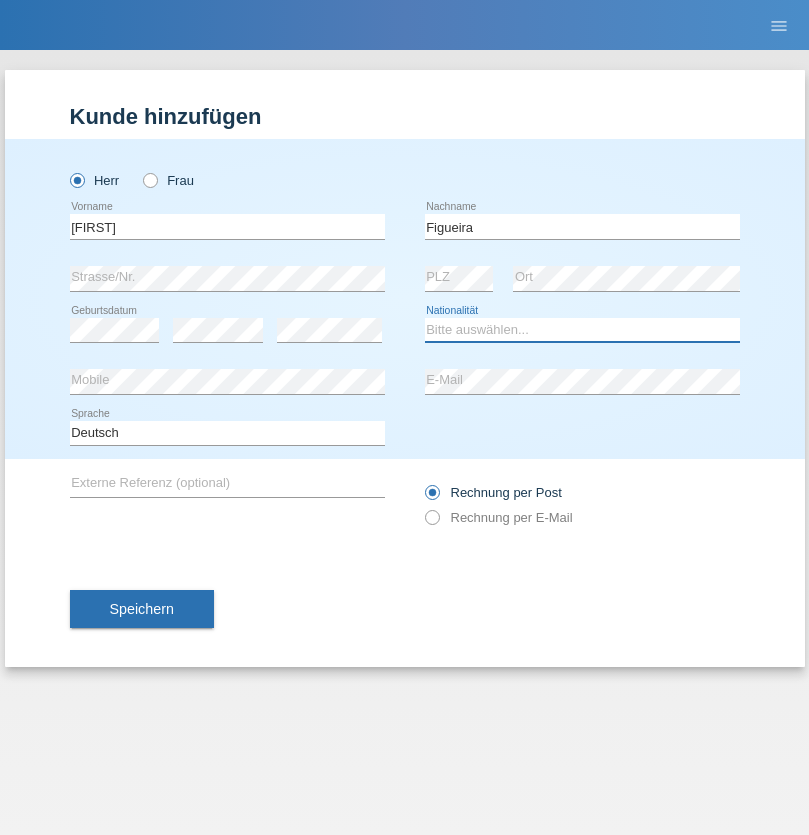 select on "PT" 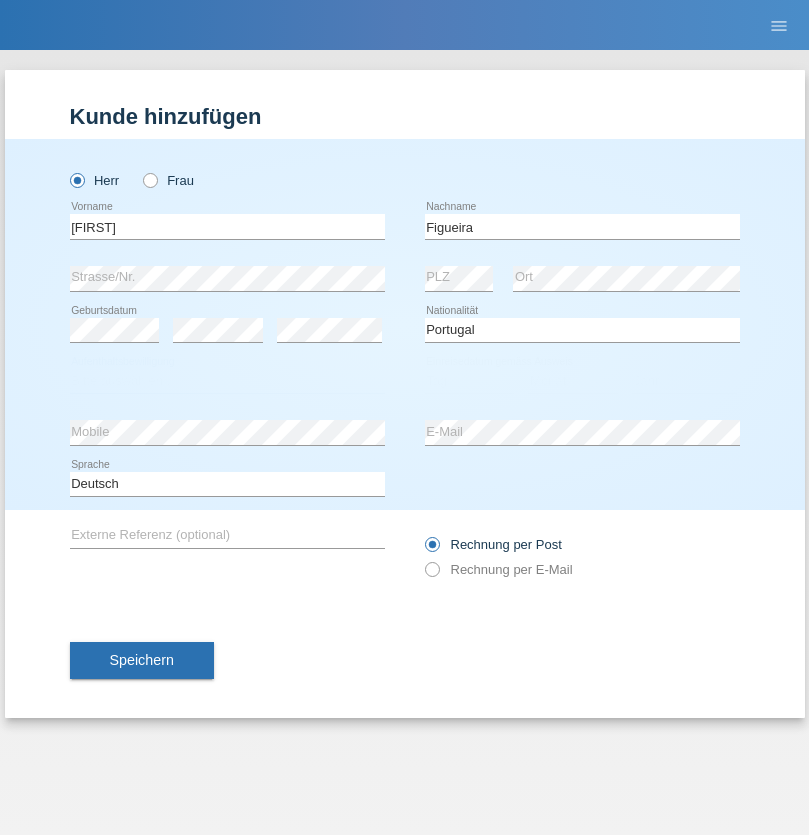 select on "C" 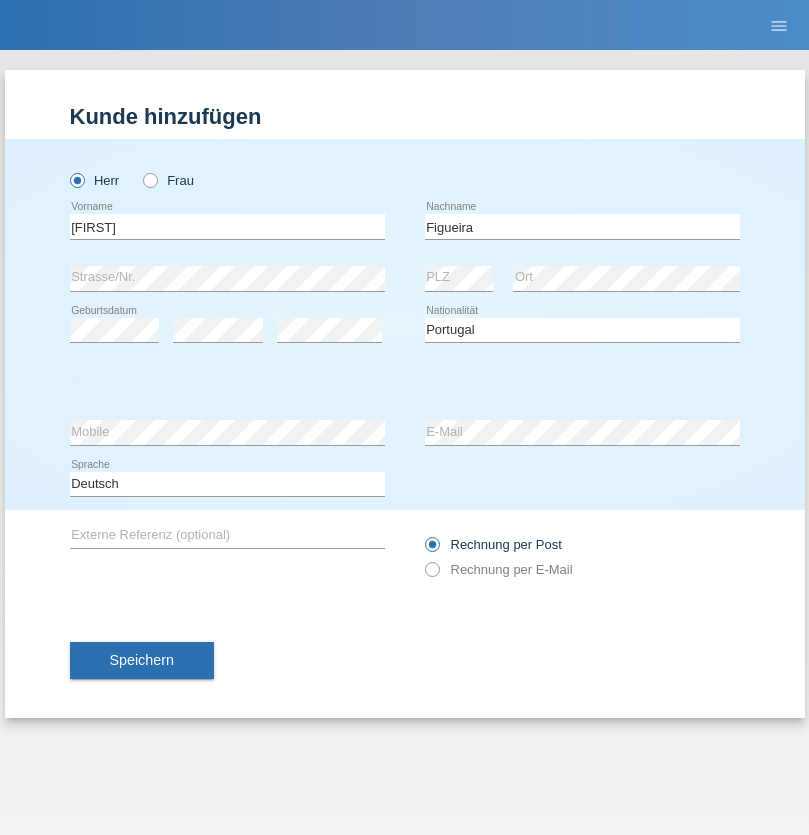 select on "04" 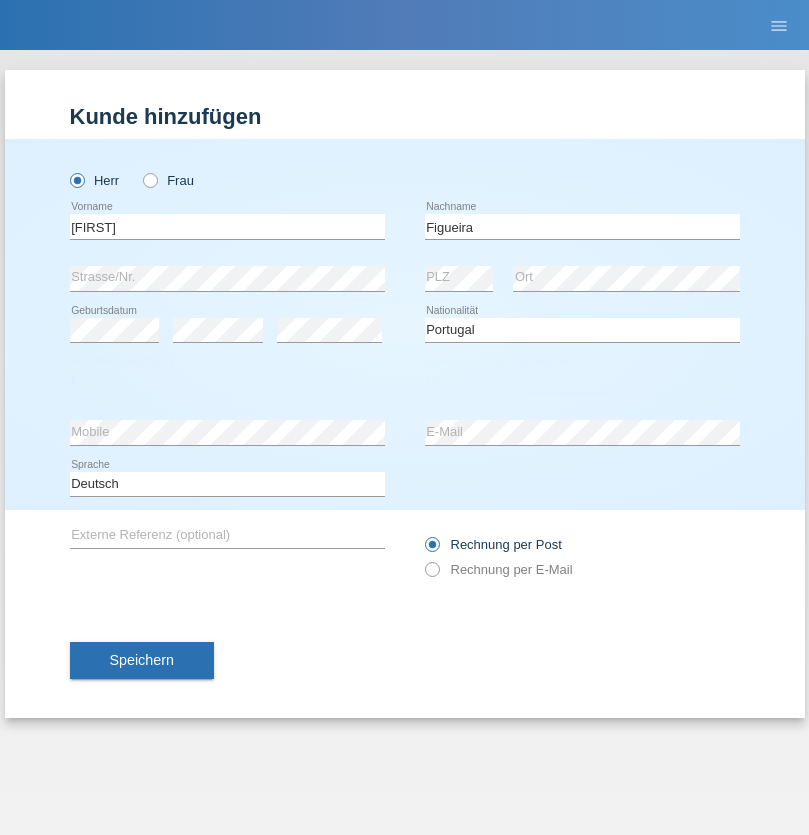 select on "02" 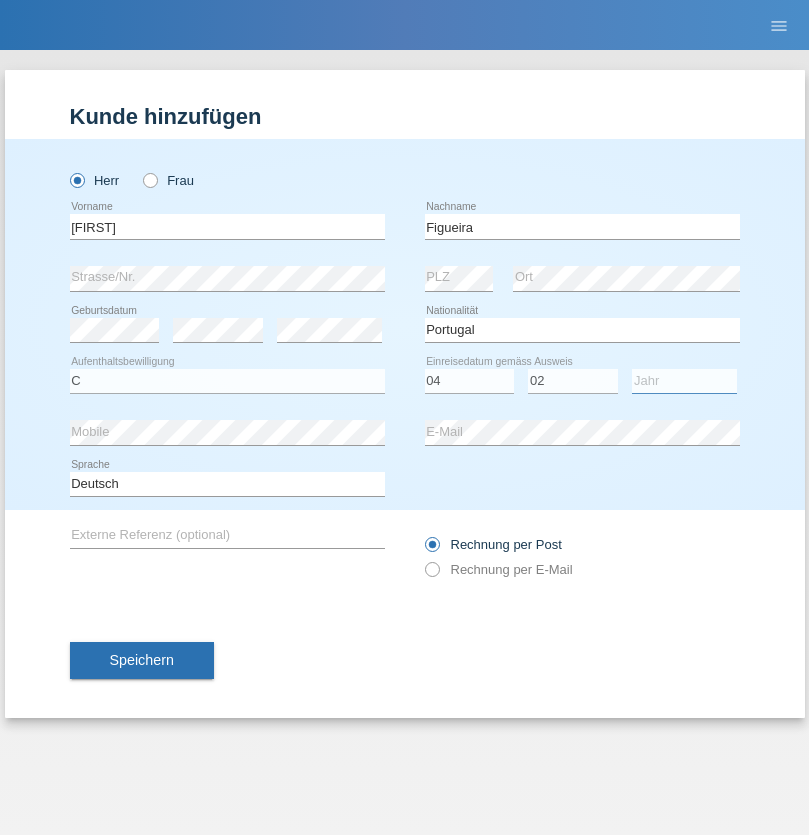 select on "2012" 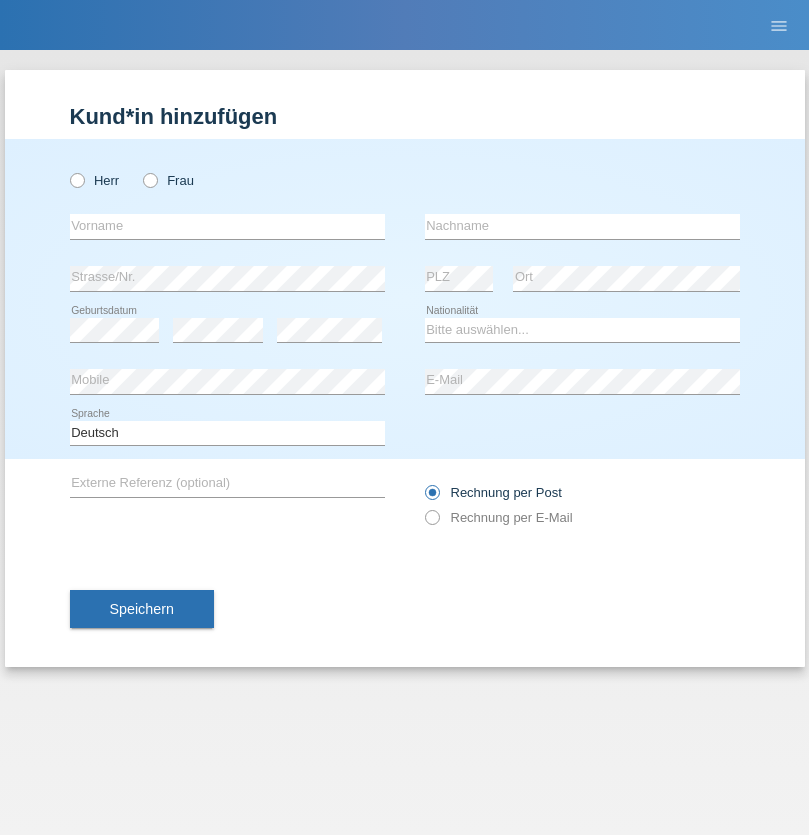 scroll, scrollTop: 0, scrollLeft: 0, axis: both 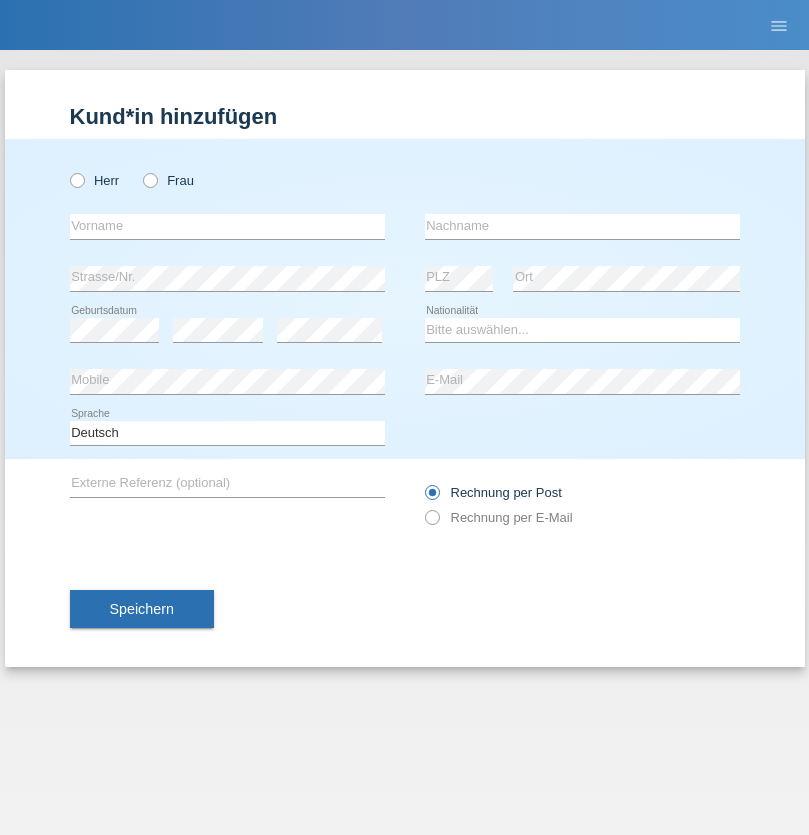 radio on "true" 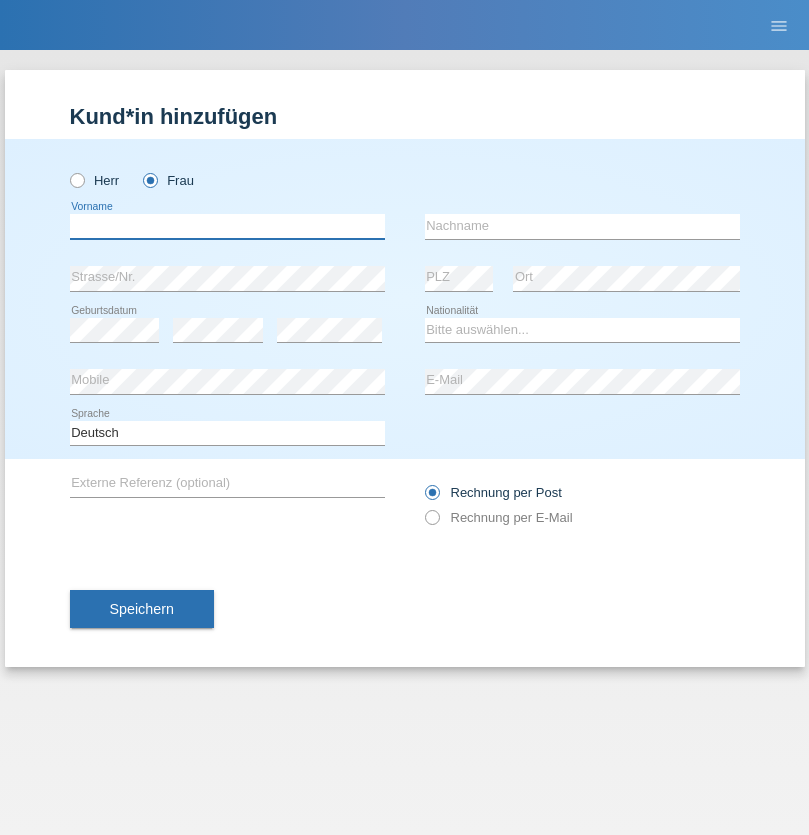 click at bounding box center [227, 226] 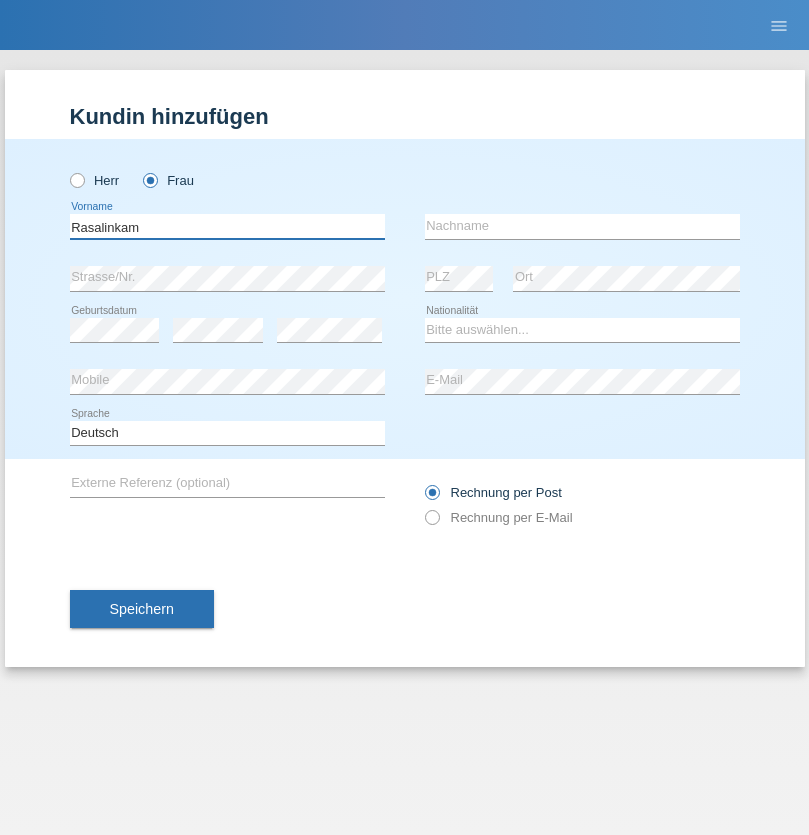 type on "Rasalinkam" 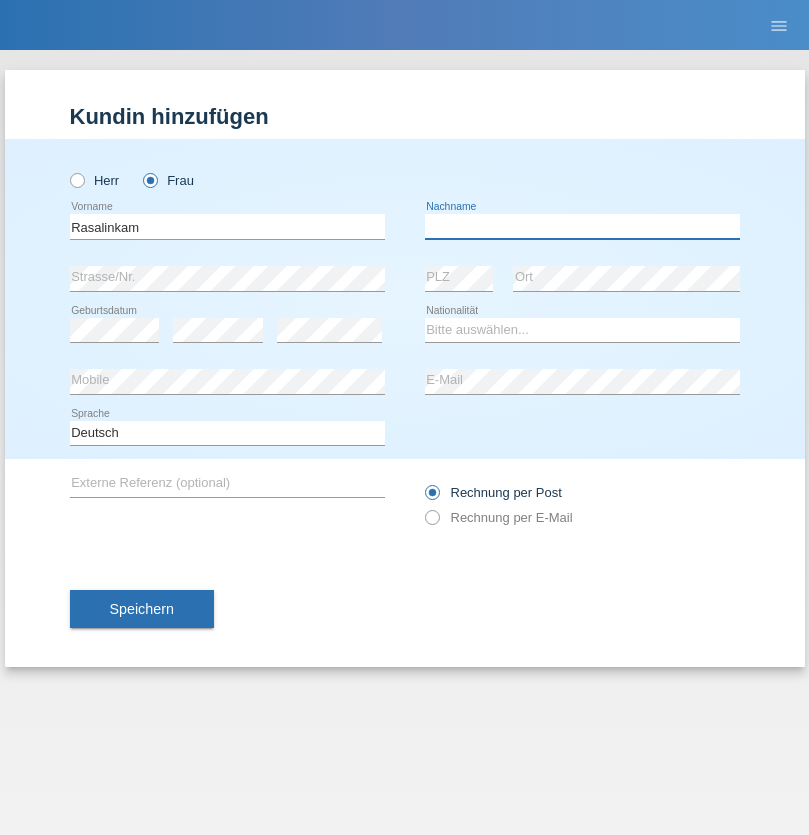 click at bounding box center [582, 226] 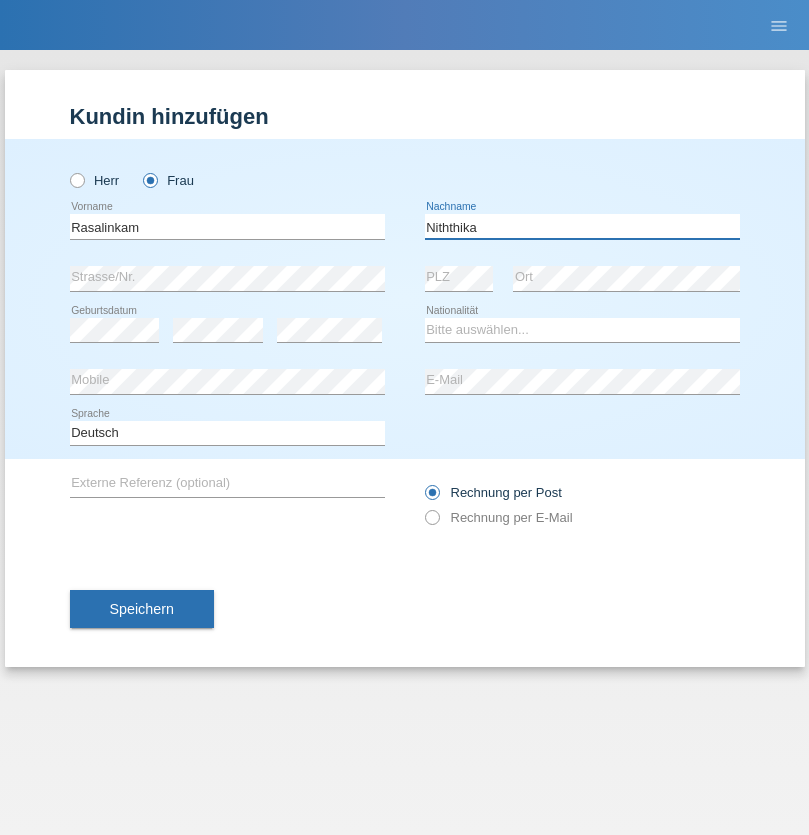 type on "Niththika" 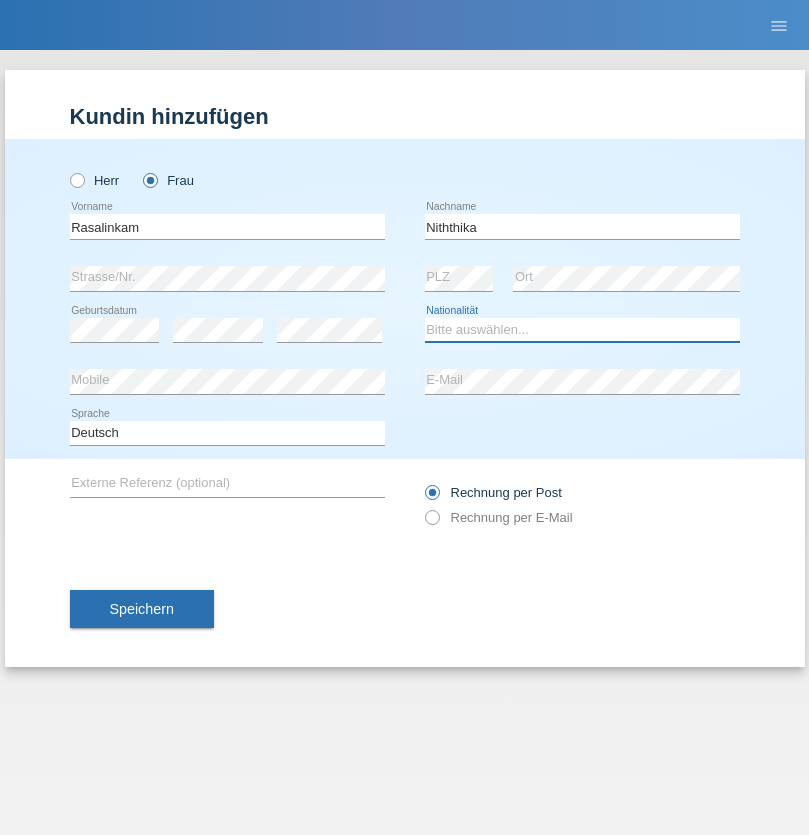 select on "LK" 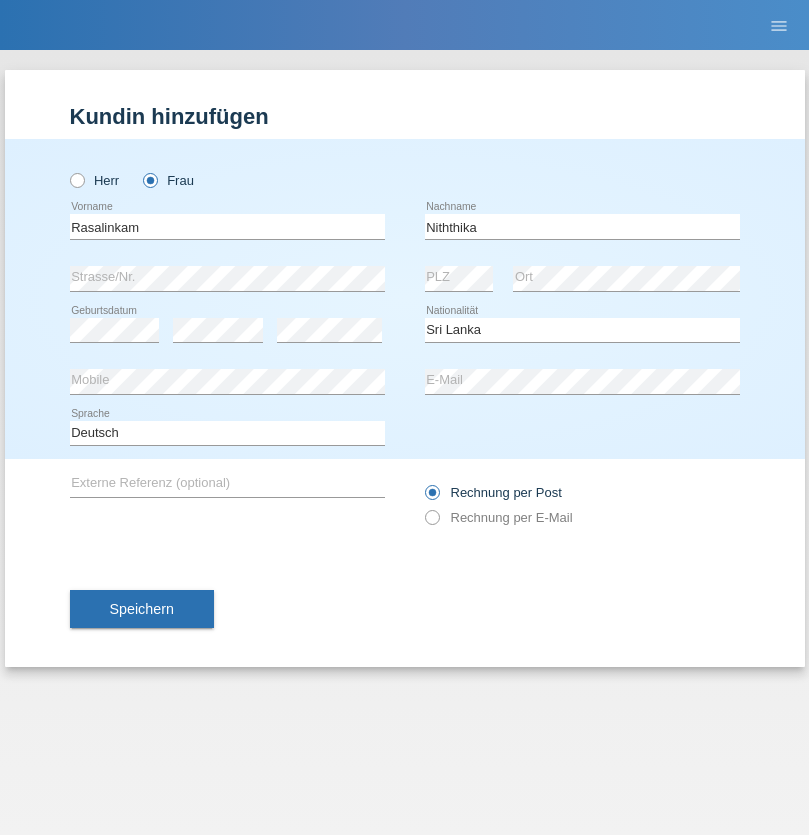 select on "C" 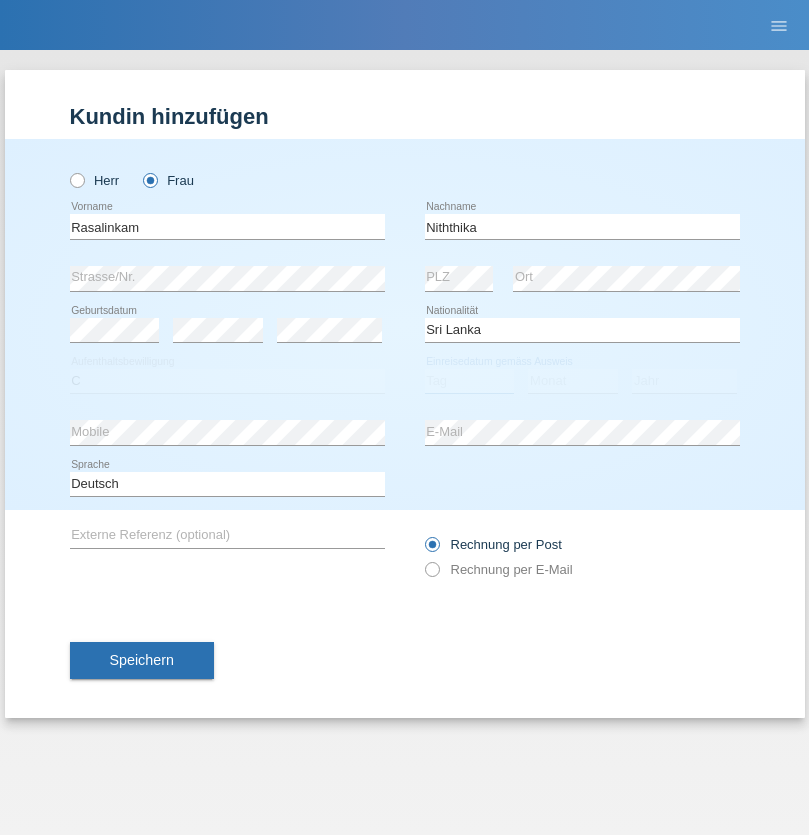 select on "03" 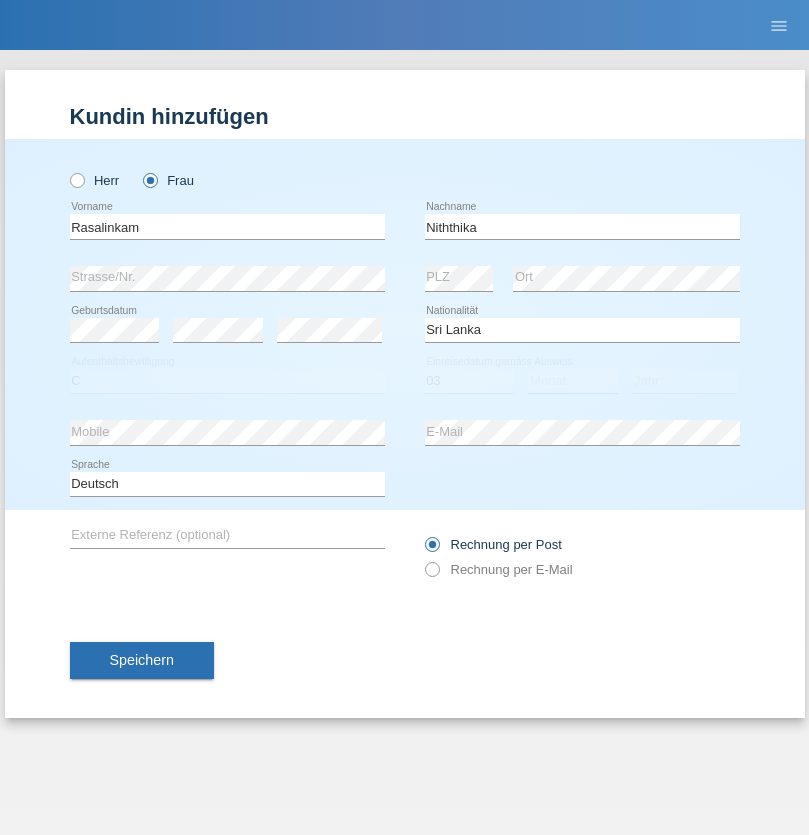 select on "08" 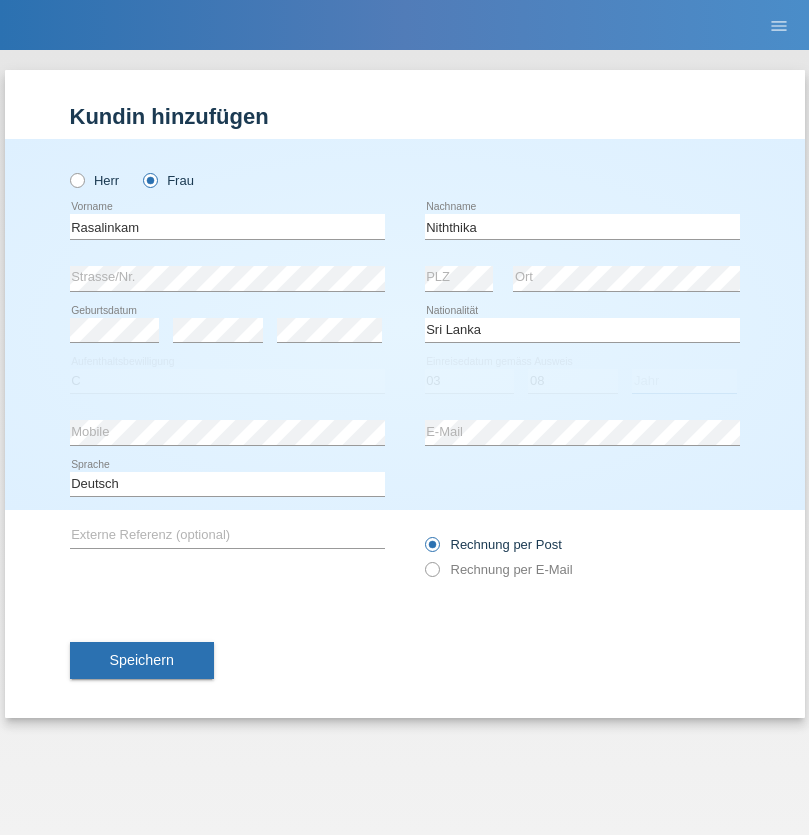select on "2021" 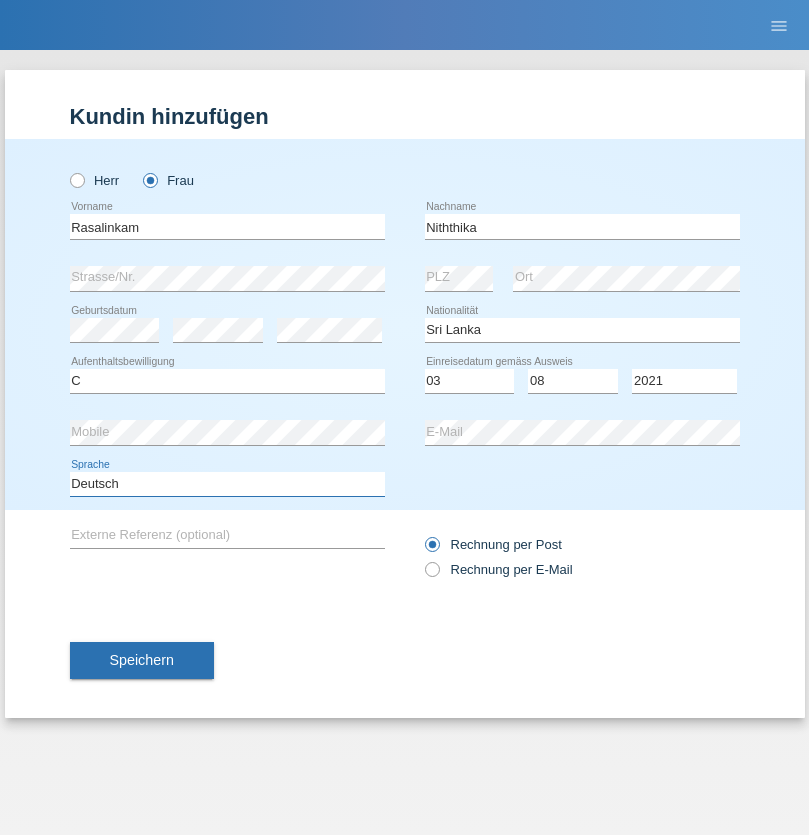 select on "en" 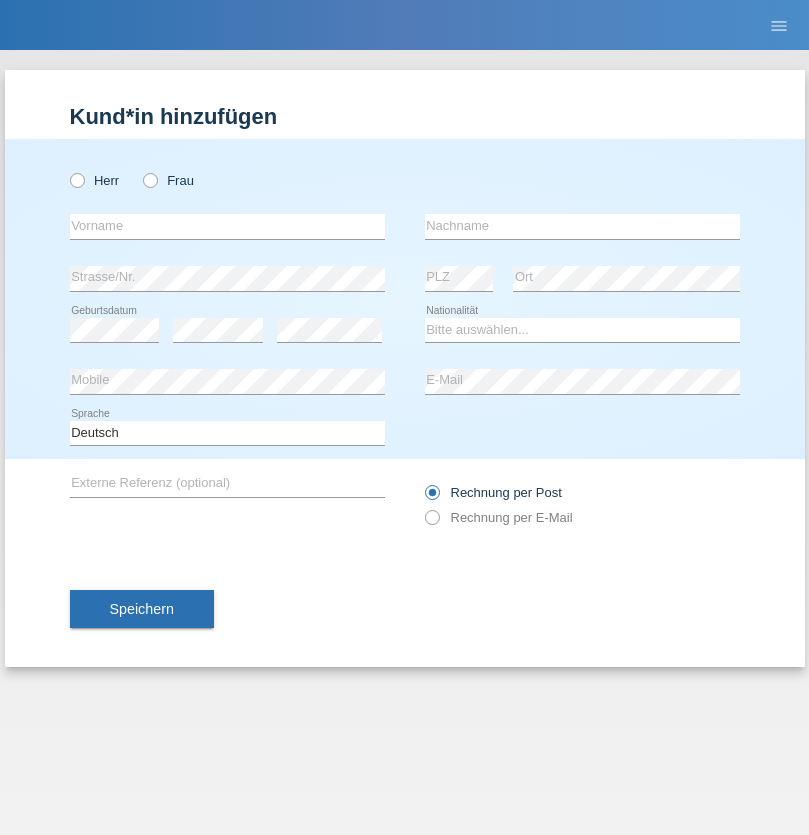 scroll, scrollTop: 0, scrollLeft: 0, axis: both 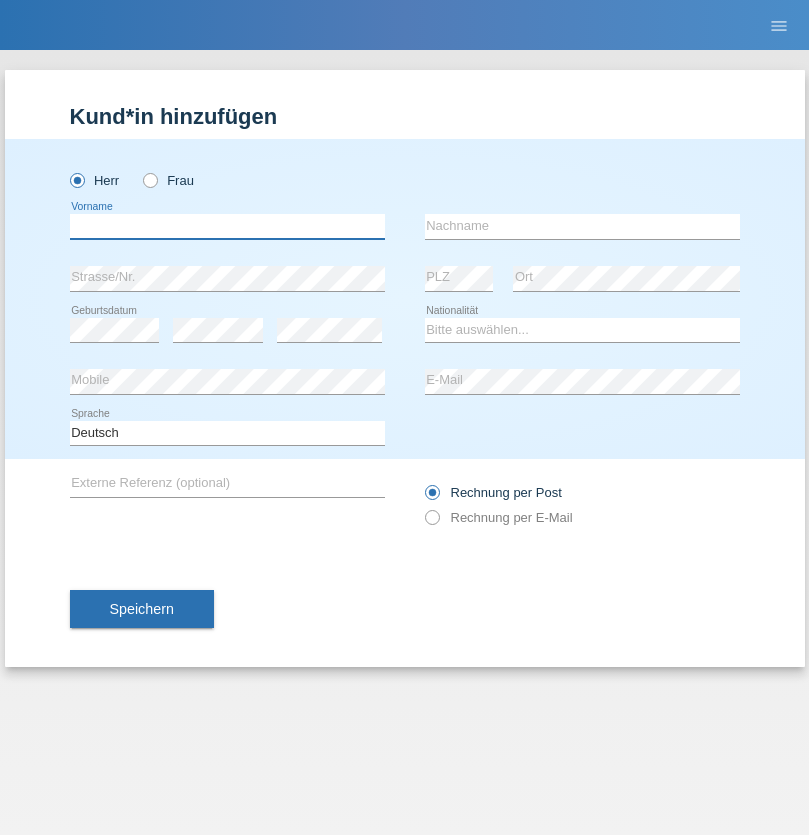 click at bounding box center [227, 226] 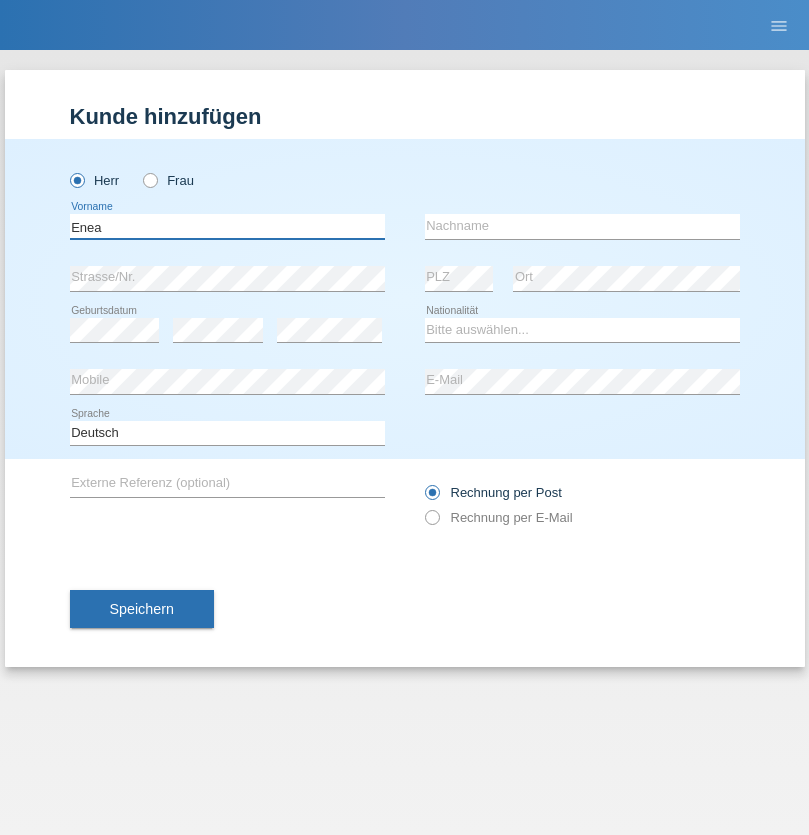 type on "Enea" 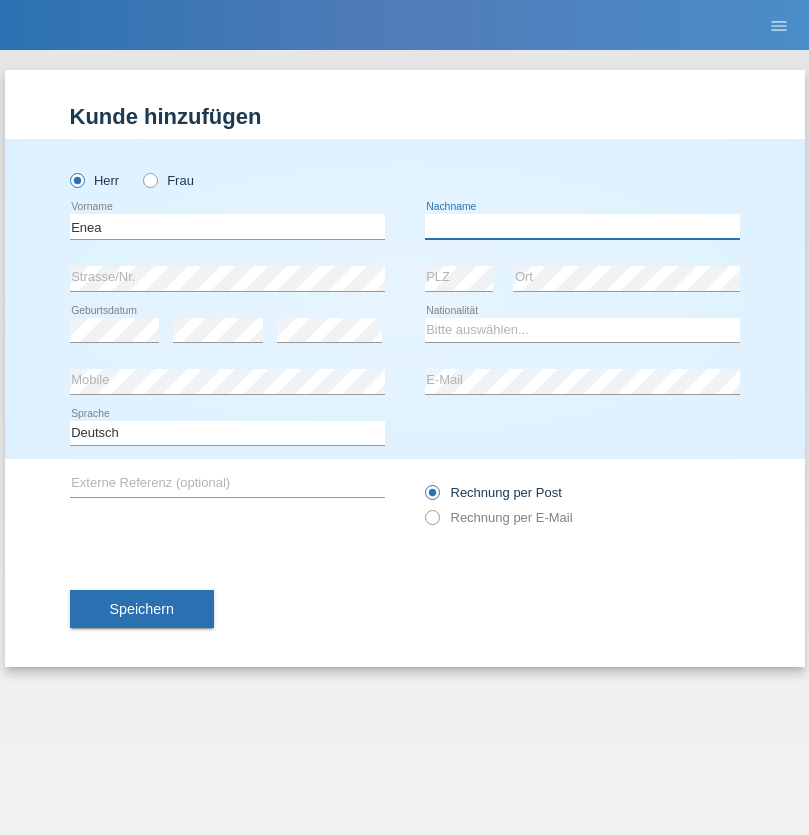 click at bounding box center (582, 226) 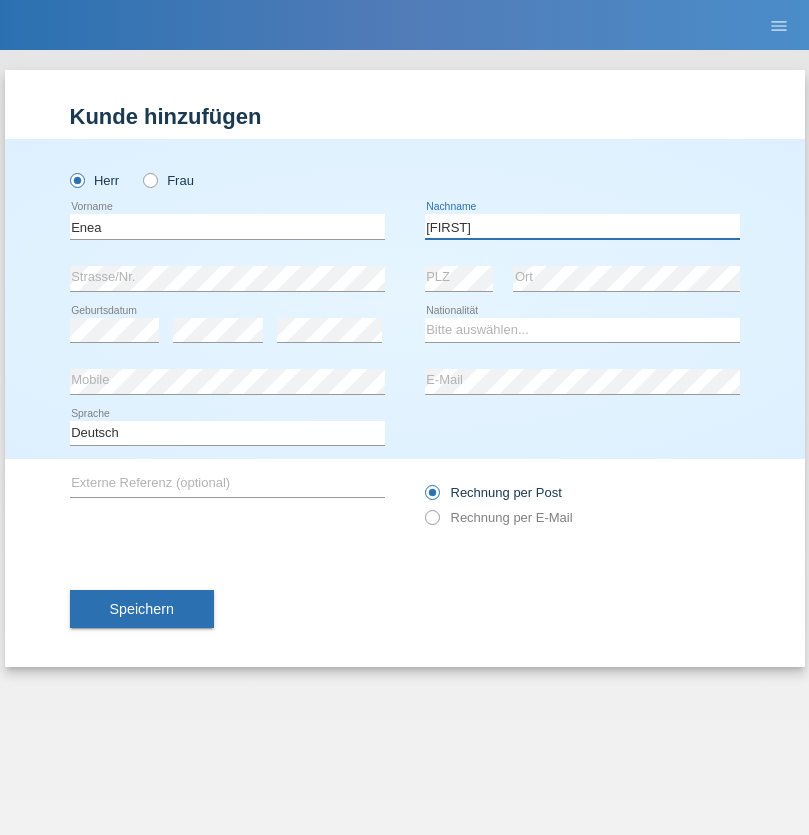 type on "Andrei" 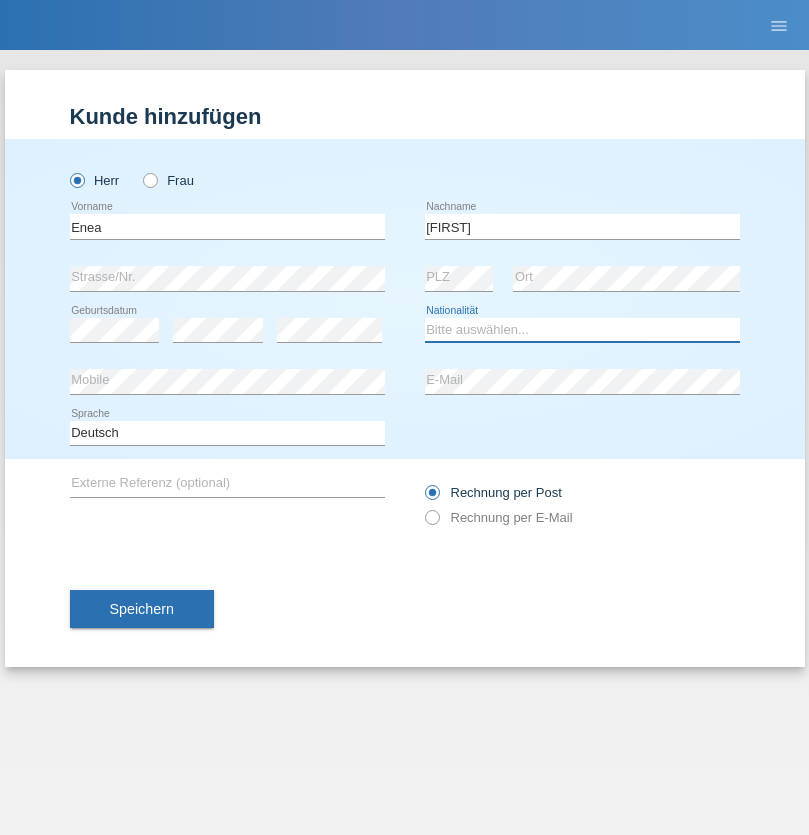 select on "OM" 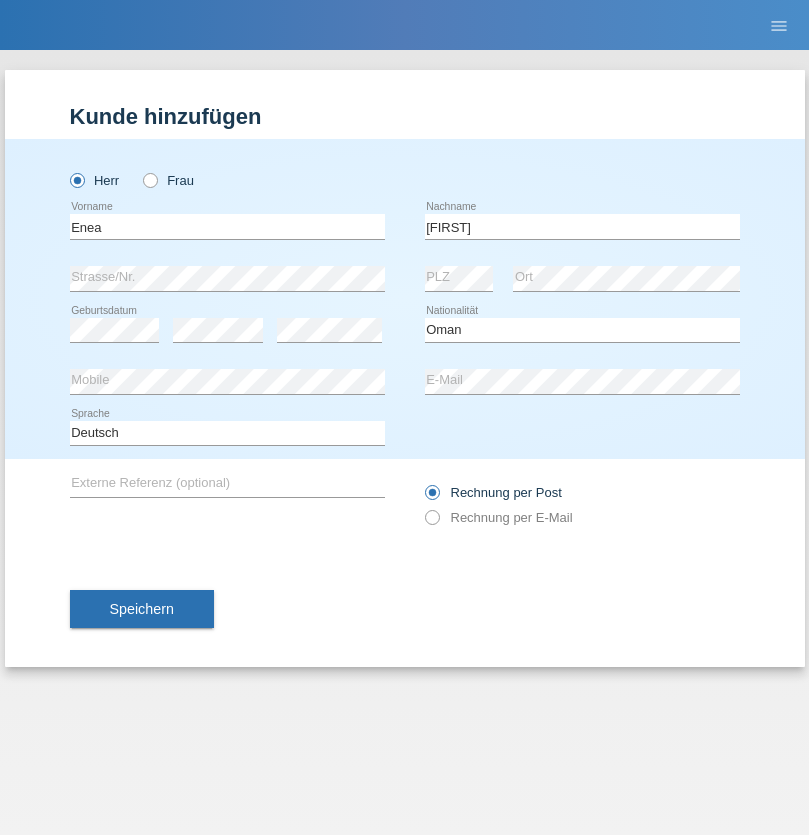 select on "C" 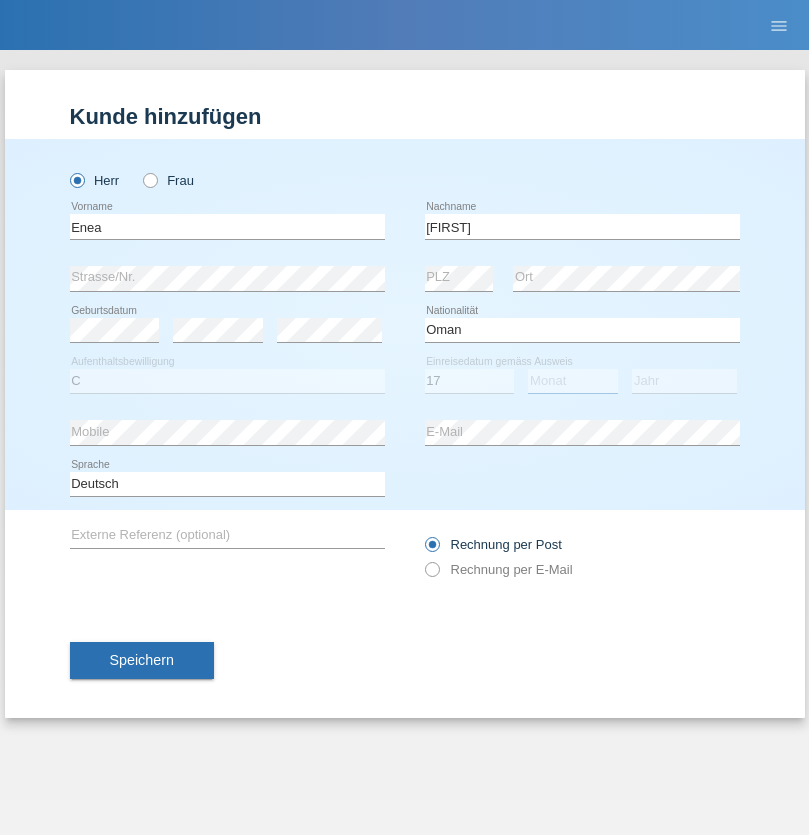 select on "06" 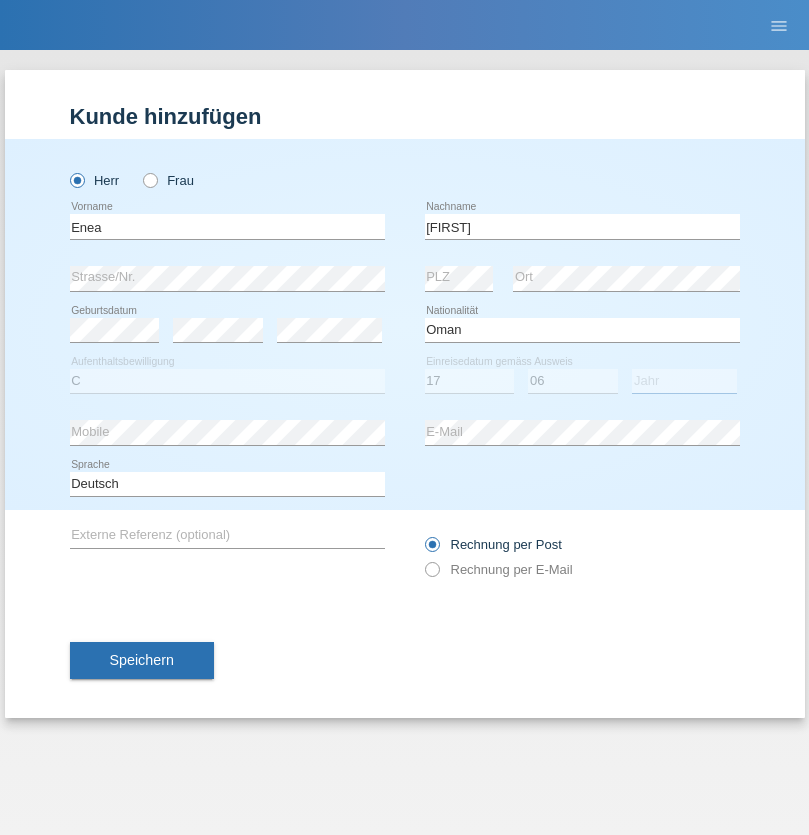 select on "2021" 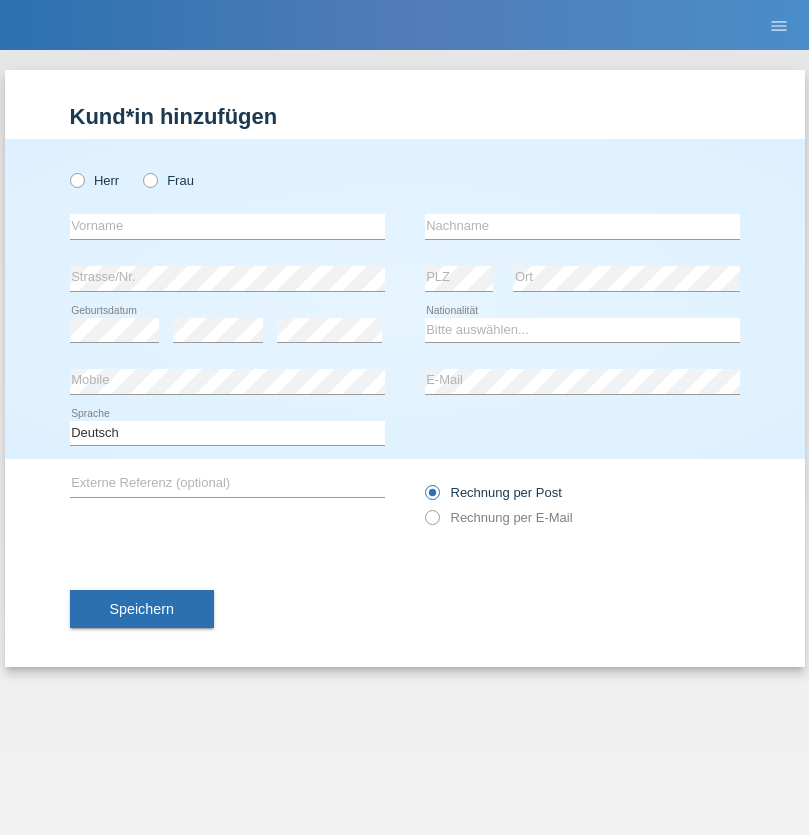 scroll, scrollTop: 0, scrollLeft: 0, axis: both 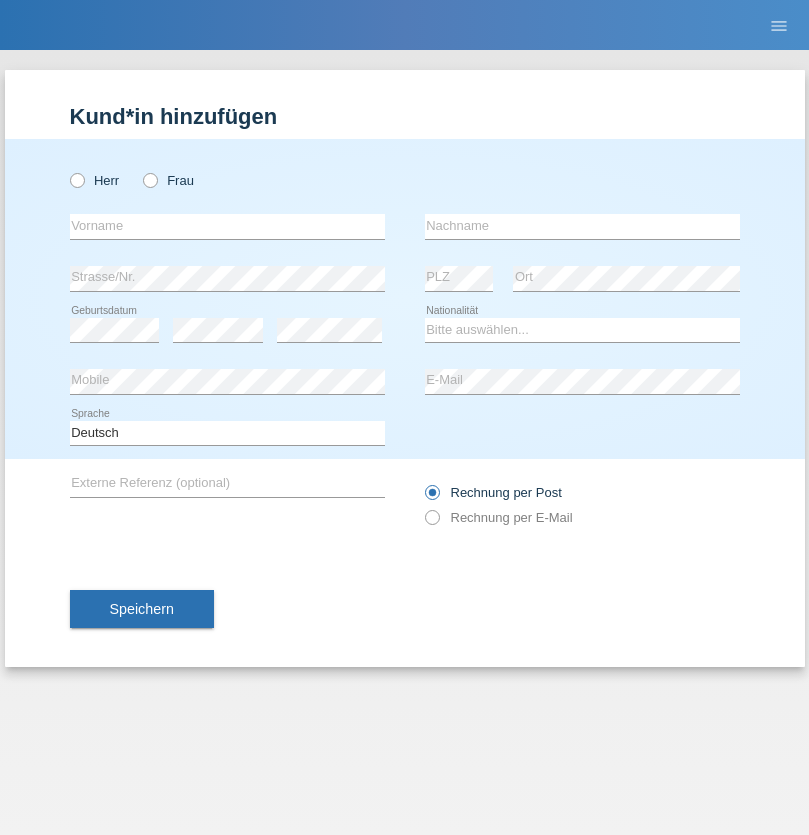 radio on "true" 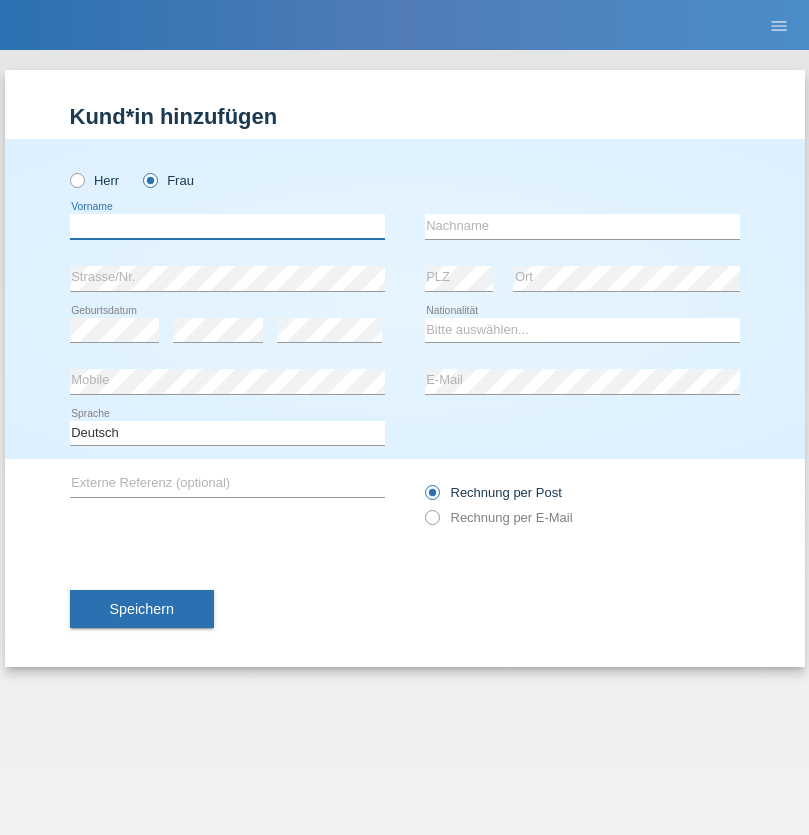click at bounding box center [227, 226] 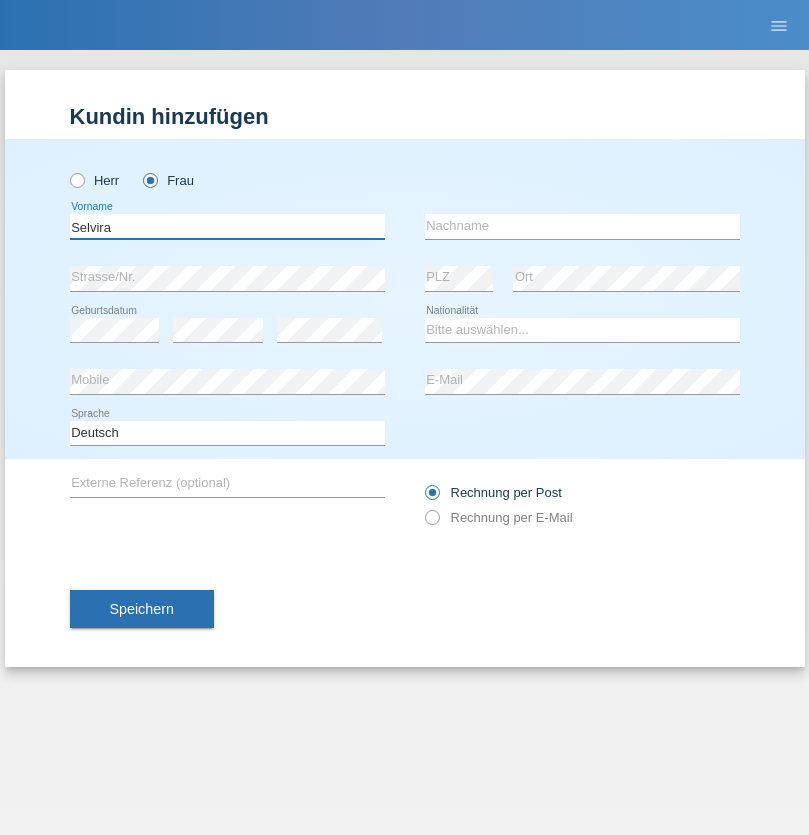 type on "Selvira" 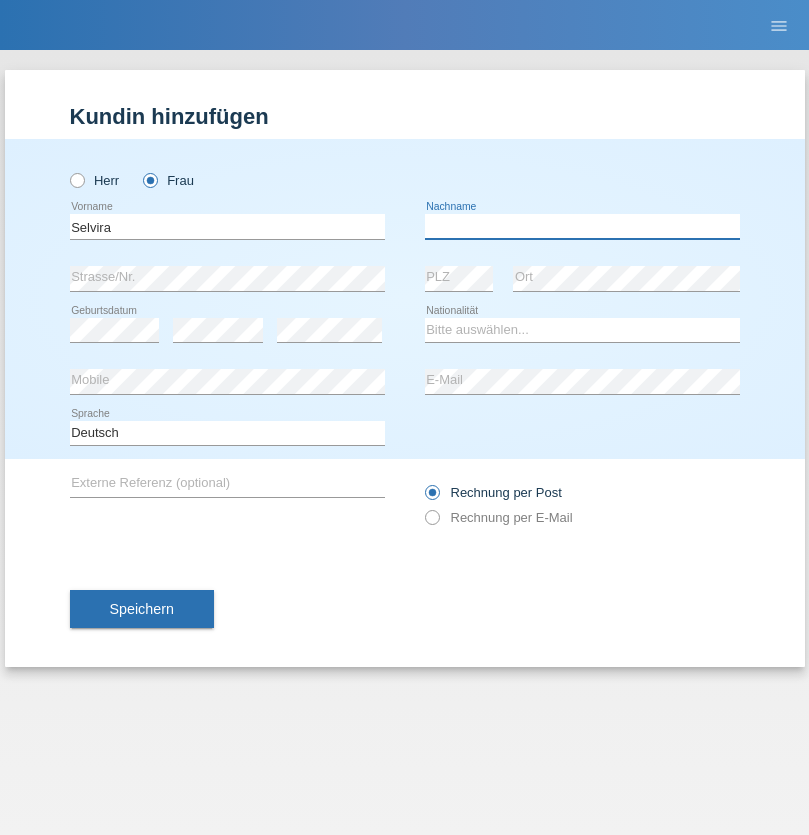 click at bounding box center (582, 226) 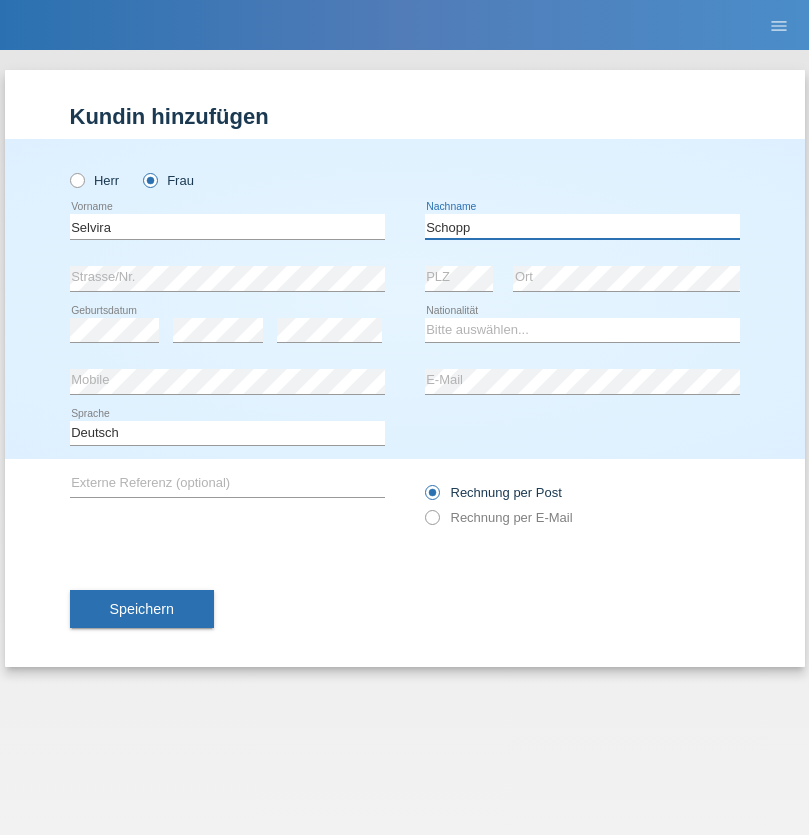 type on "Schopp" 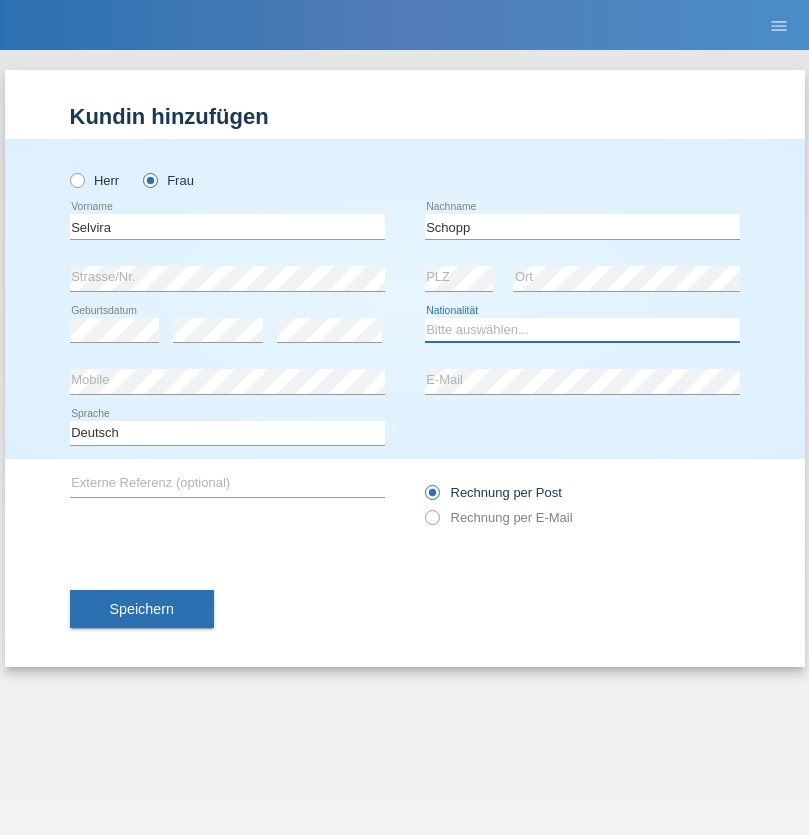 select on "CH" 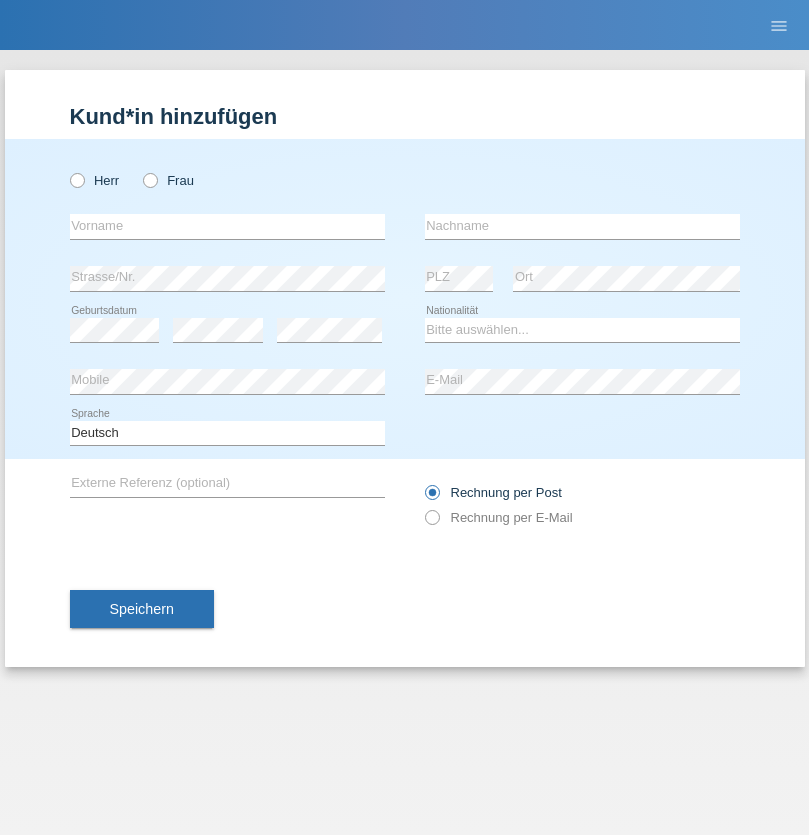 scroll, scrollTop: 0, scrollLeft: 0, axis: both 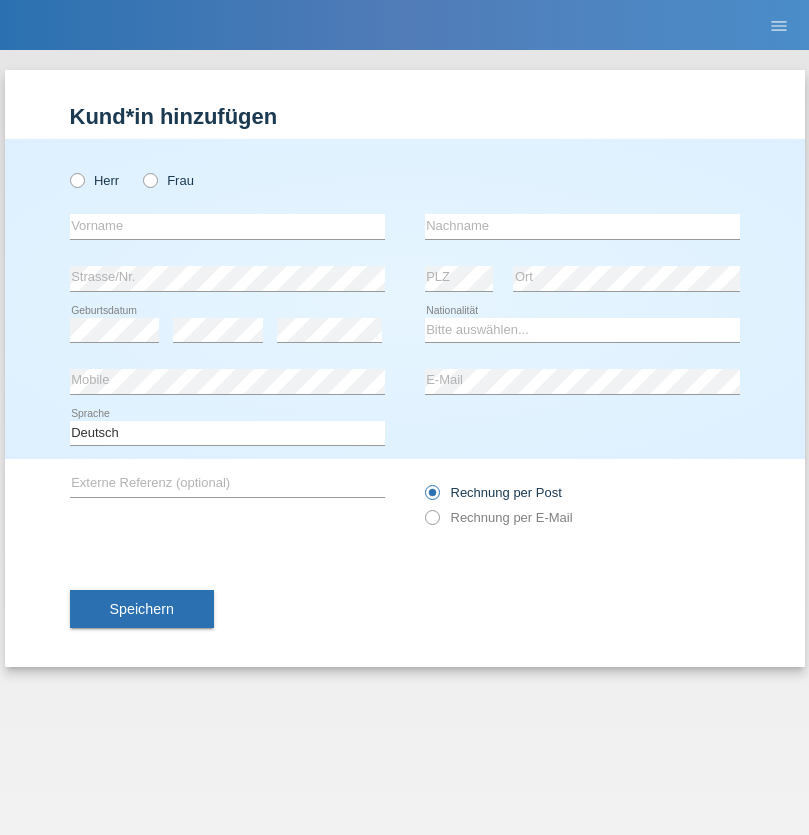 radio on "true" 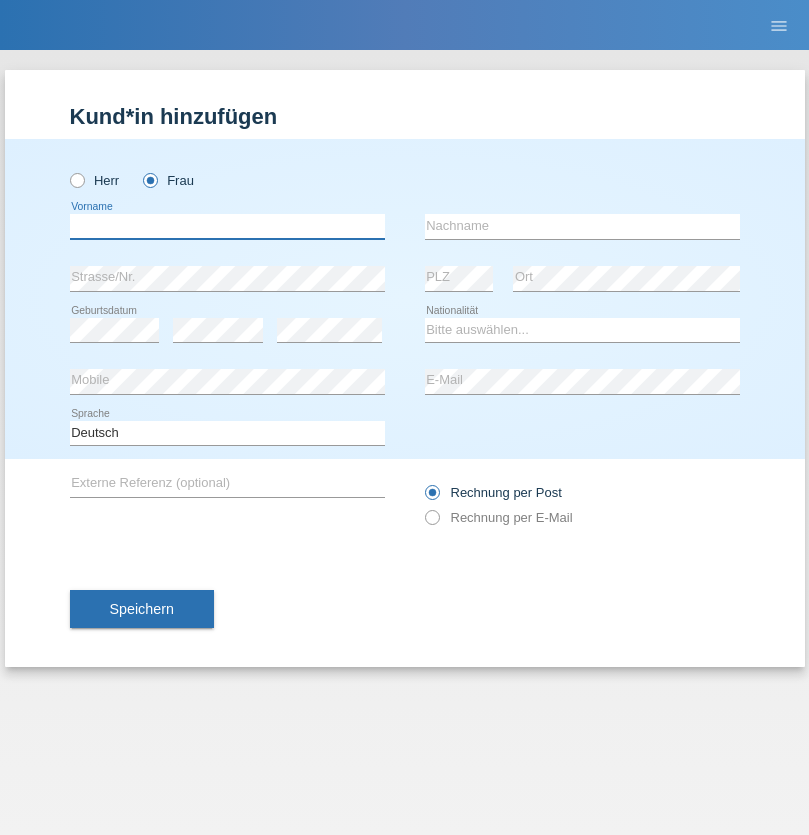 click at bounding box center (227, 226) 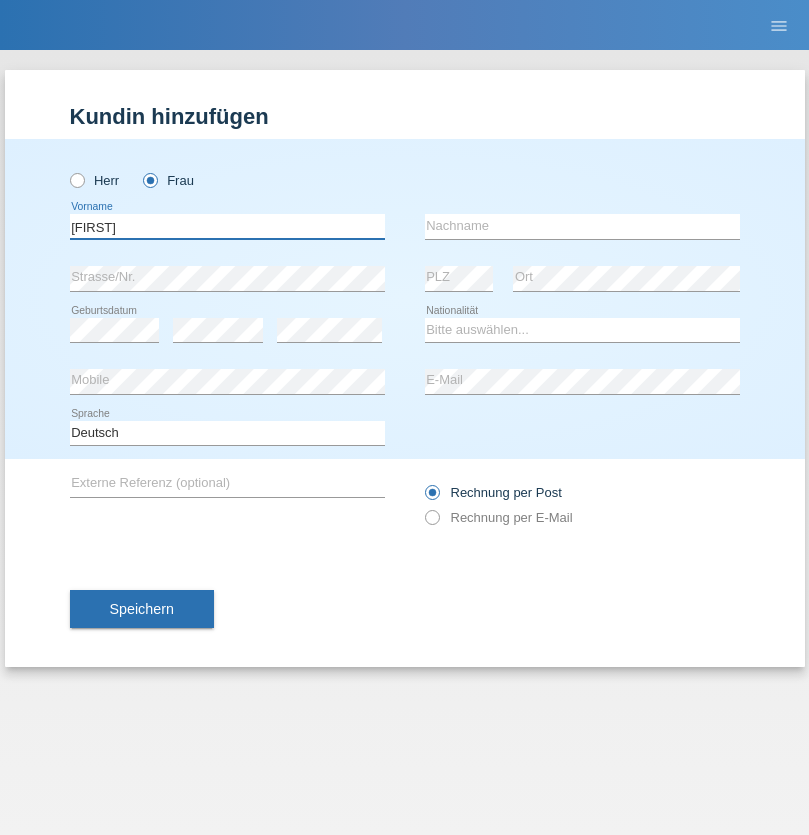 type on "[FIRST]" 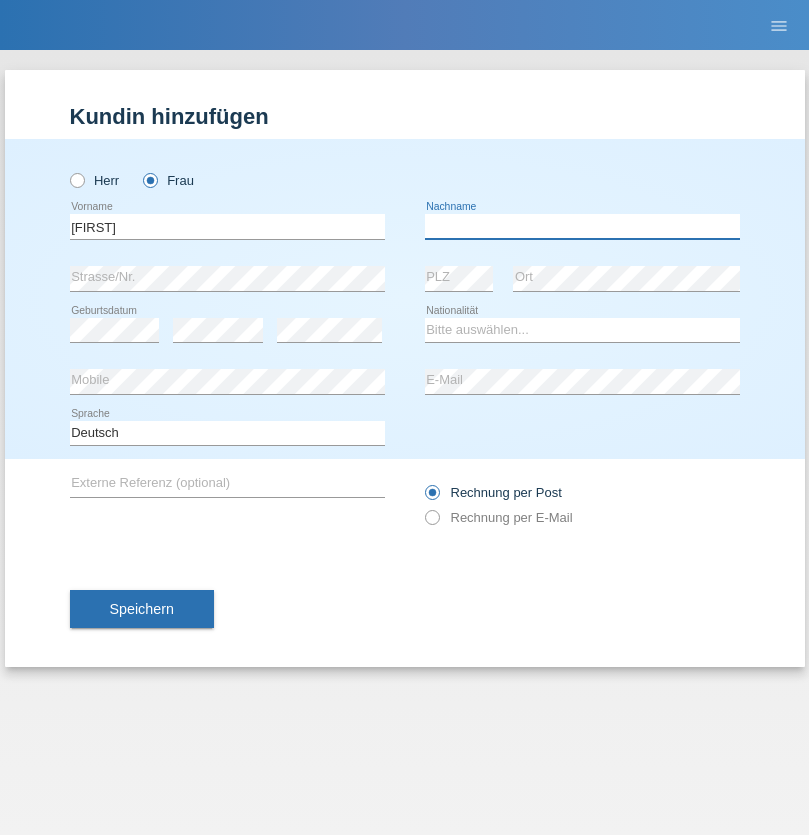 click at bounding box center (582, 226) 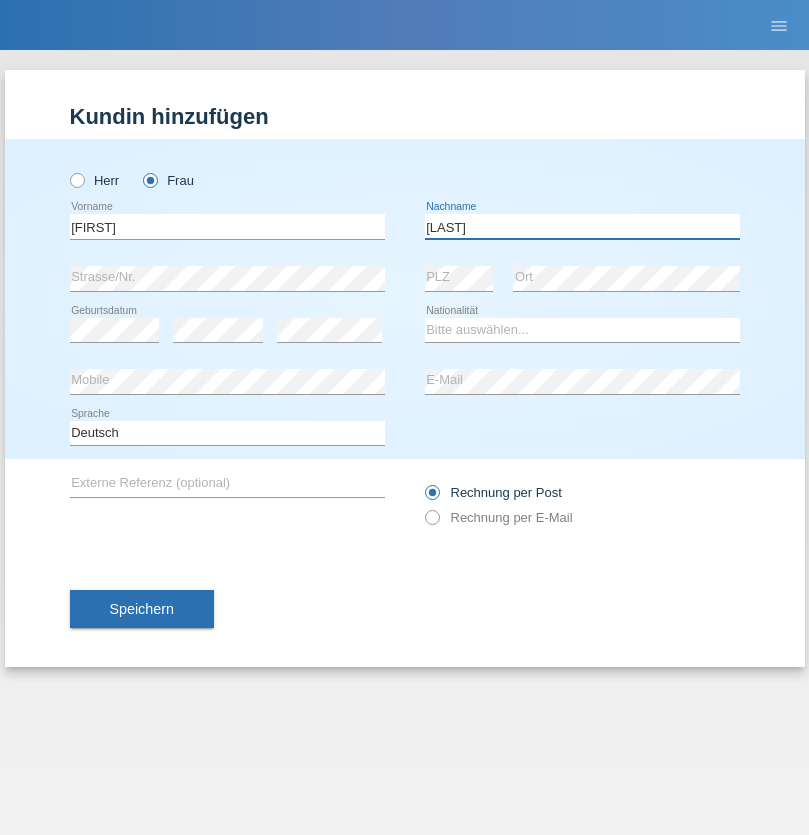 type on "BERNATOVA" 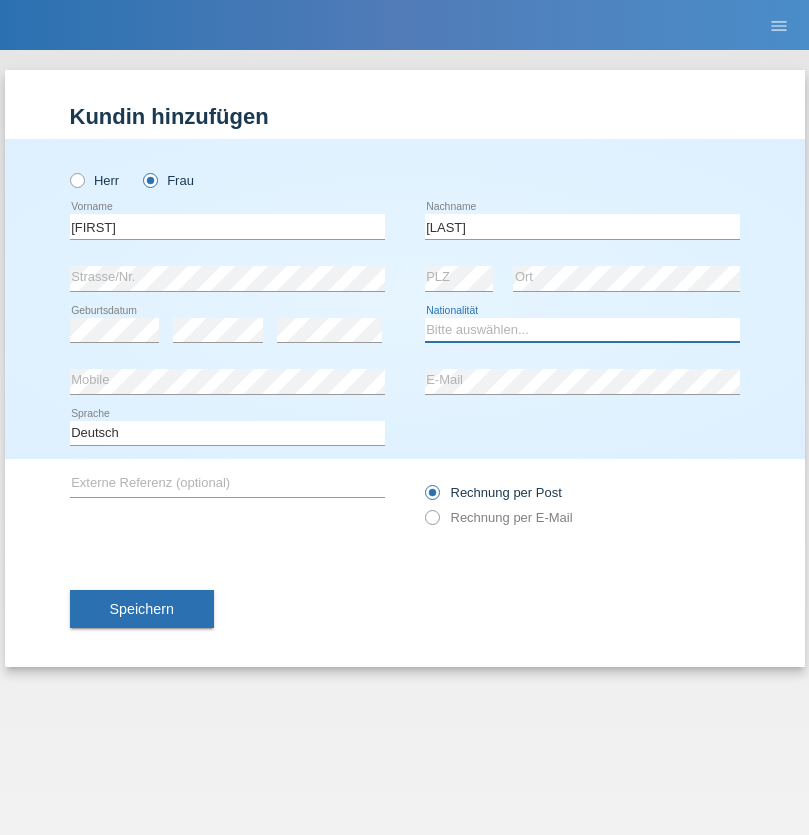 select on "SK" 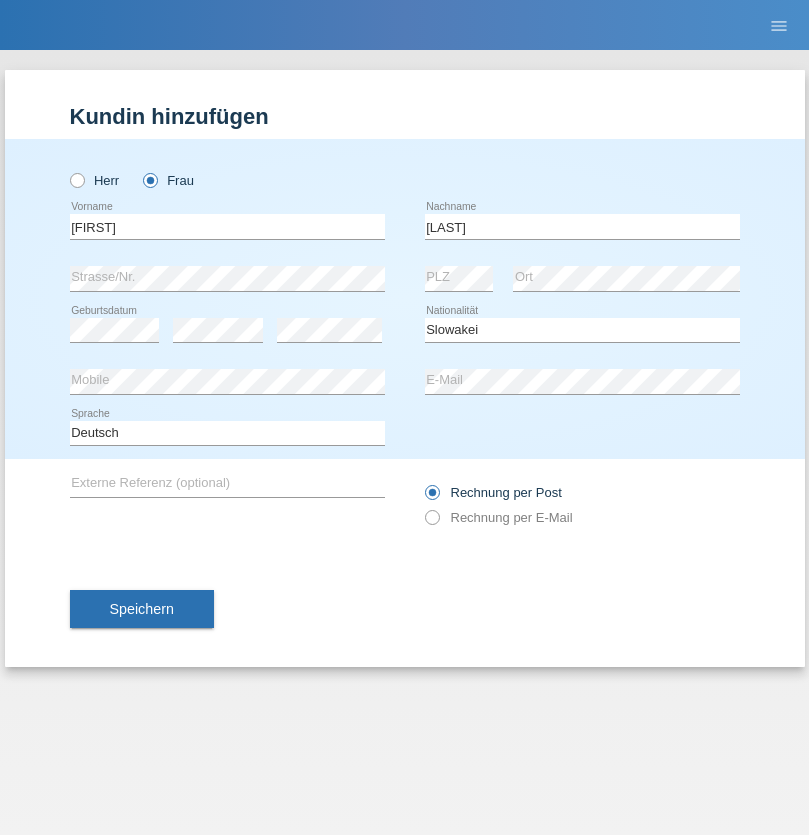 select on "C" 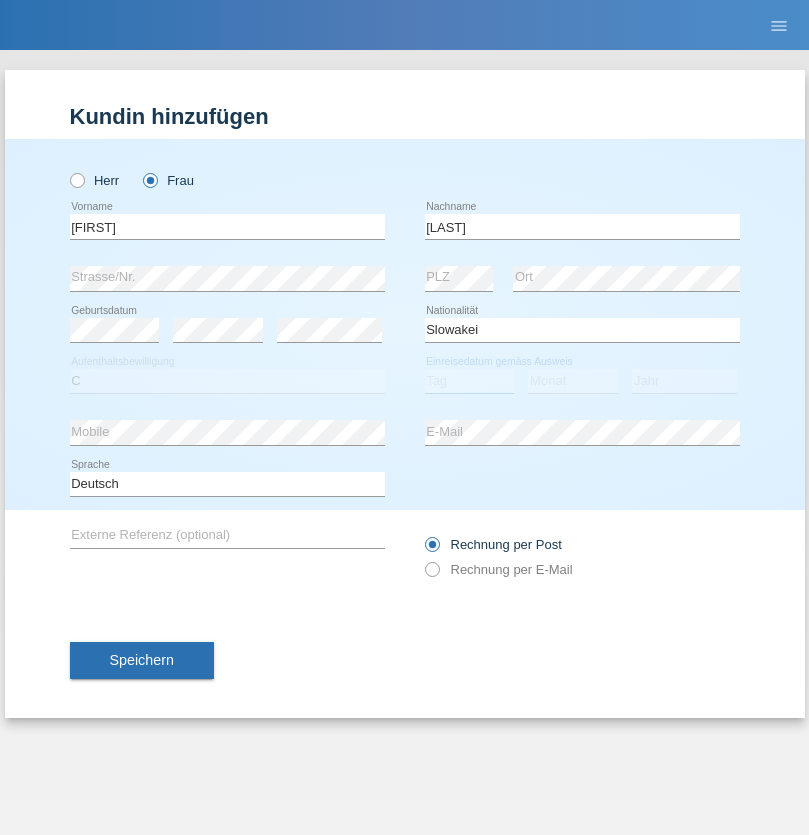 select on "05" 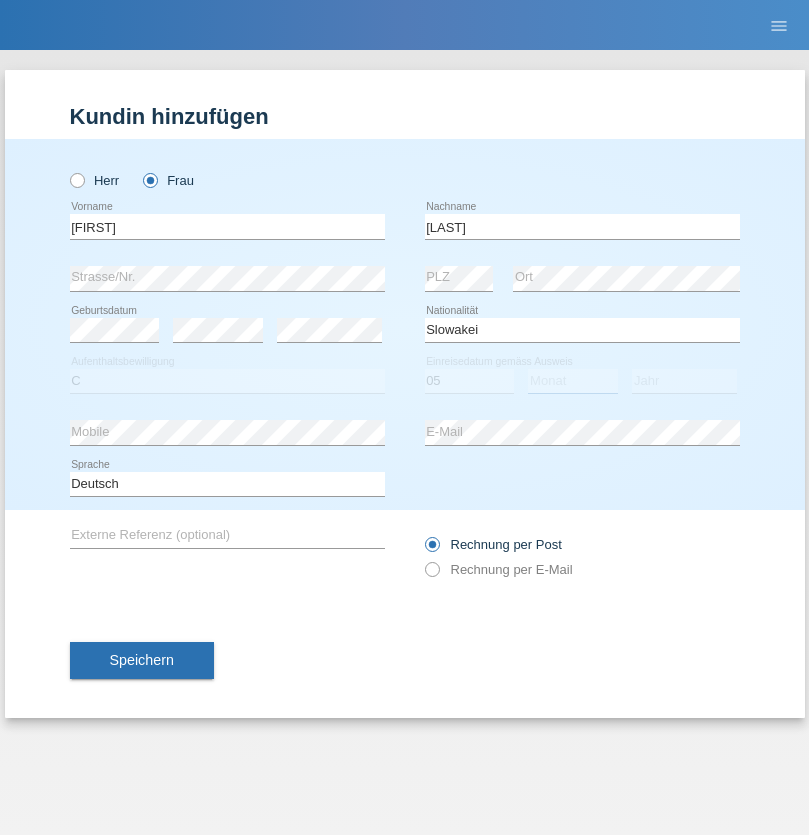 select on "04" 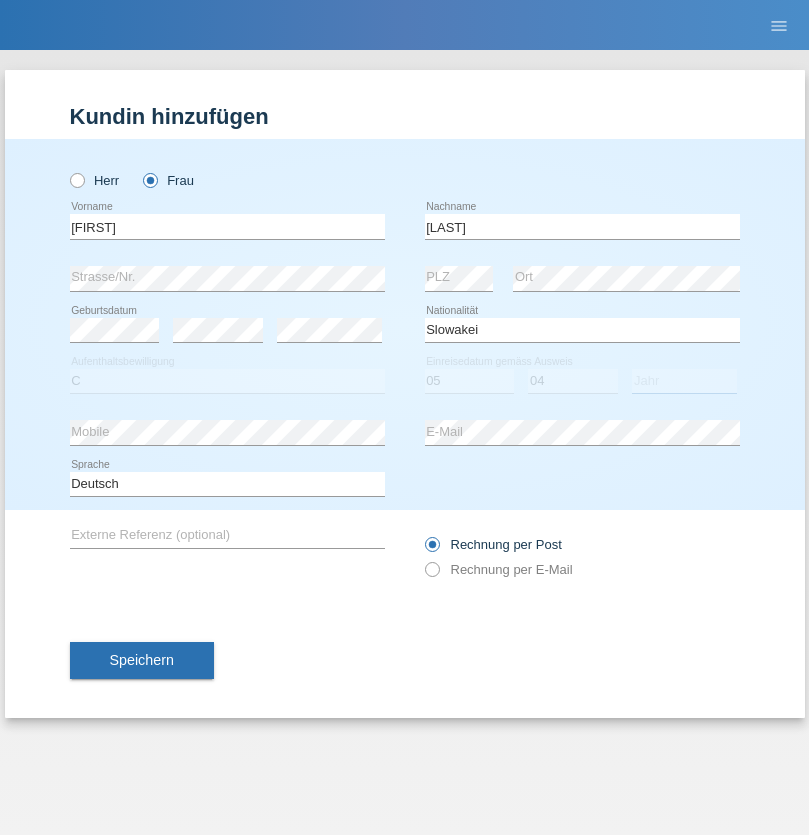 select on "2014" 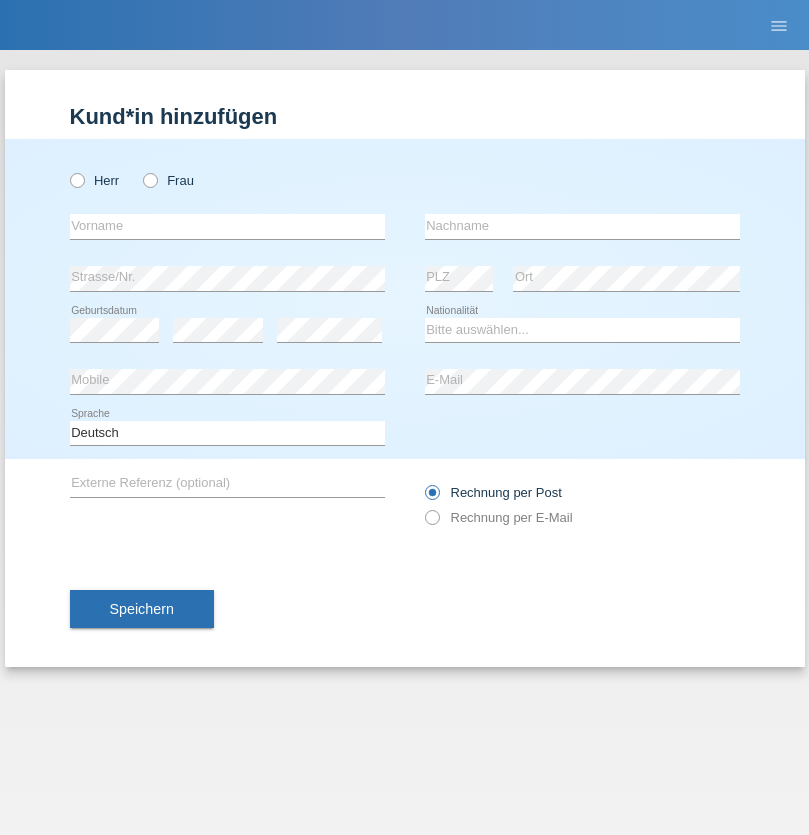 scroll, scrollTop: 0, scrollLeft: 0, axis: both 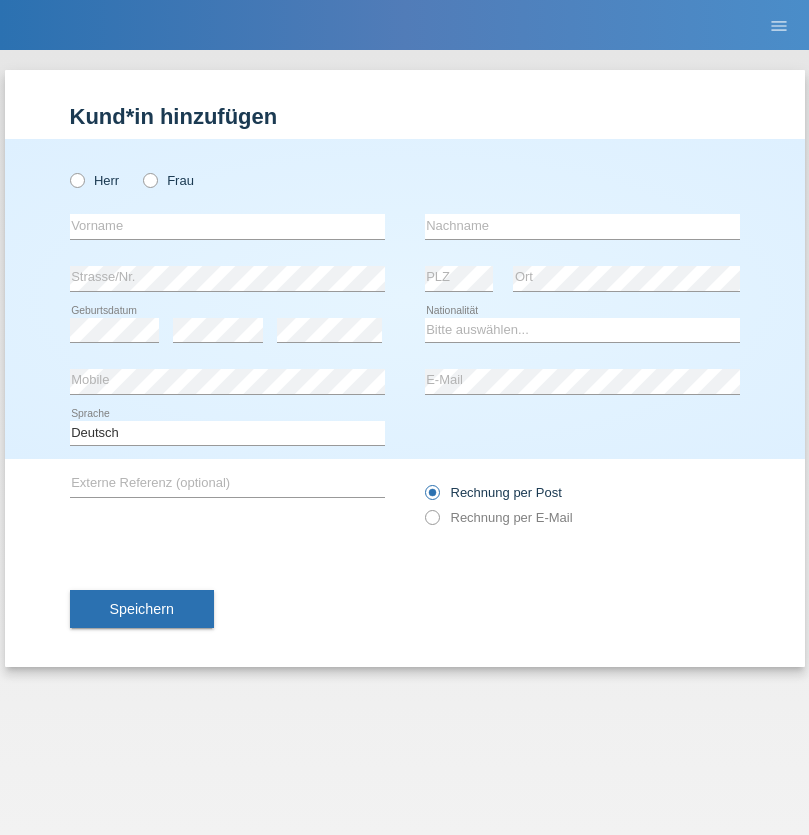 radio on "true" 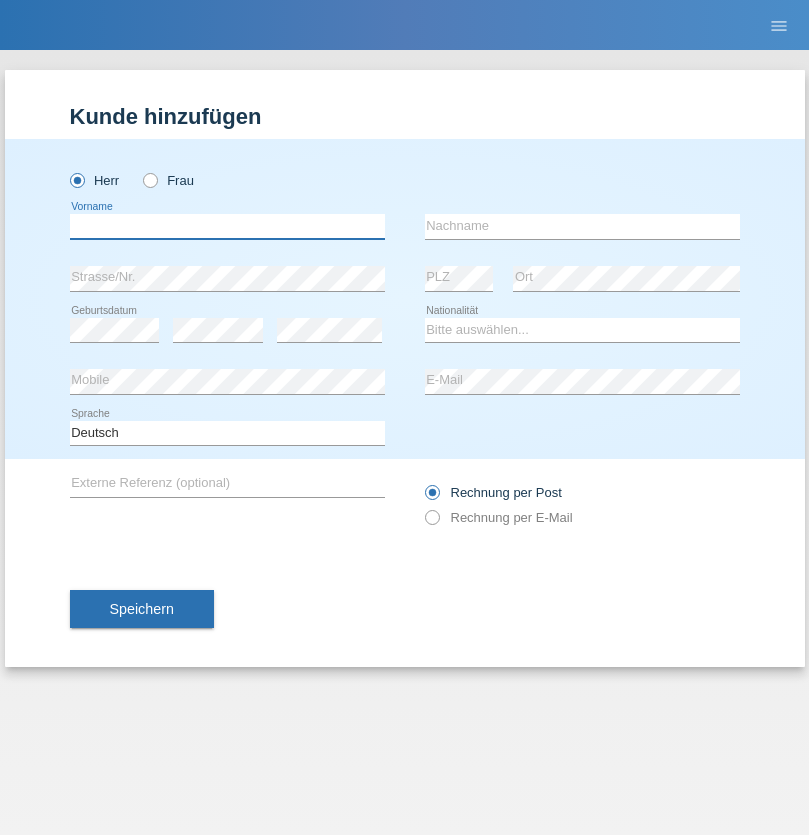 click at bounding box center (227, 226) 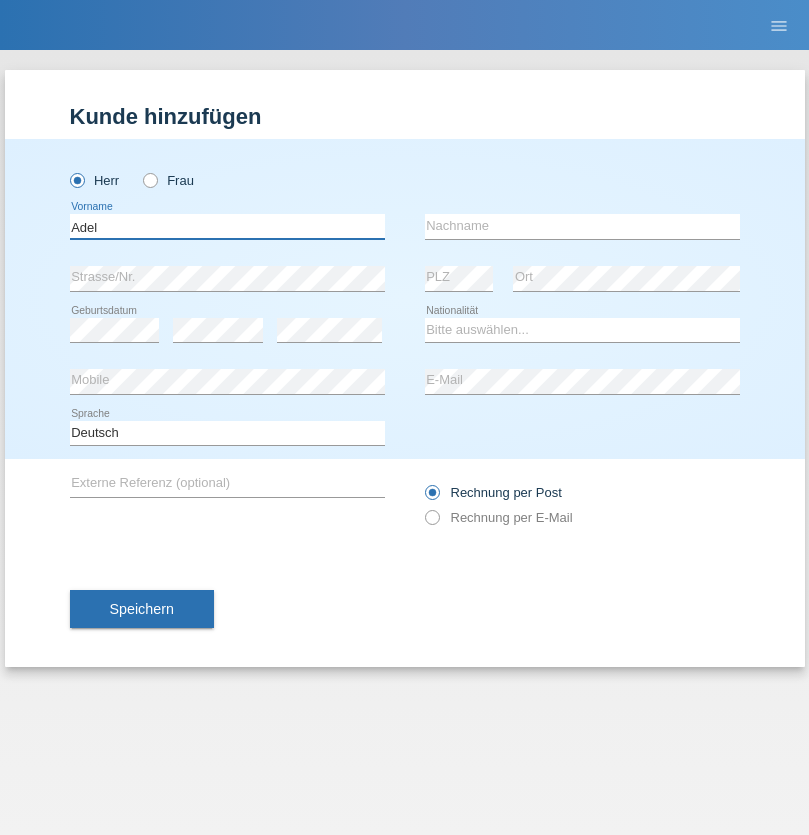 type on "Adel" 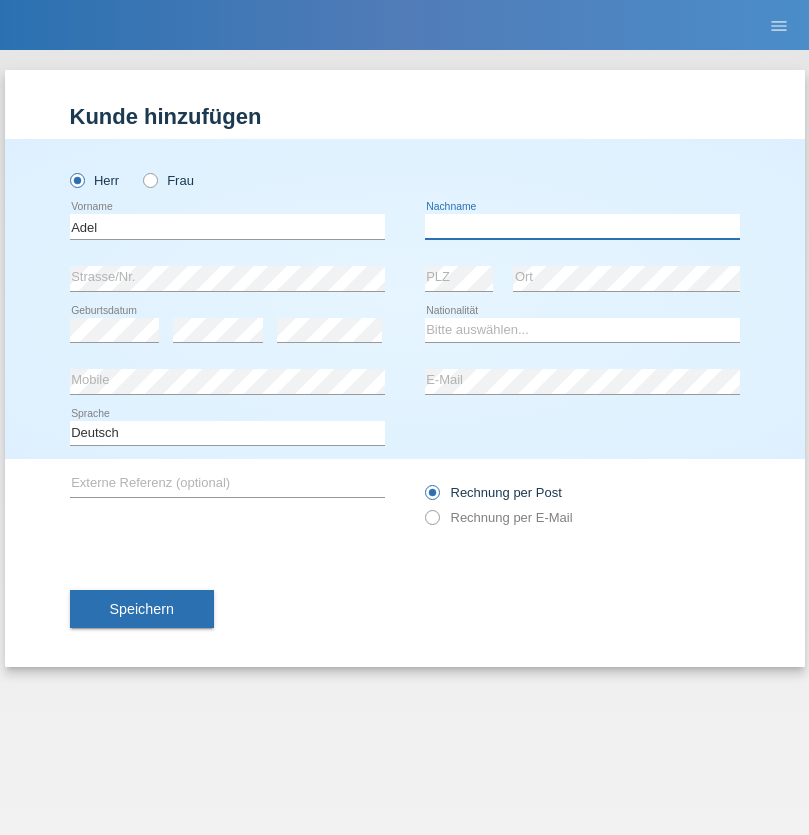 click at bounding box center (582, 226) 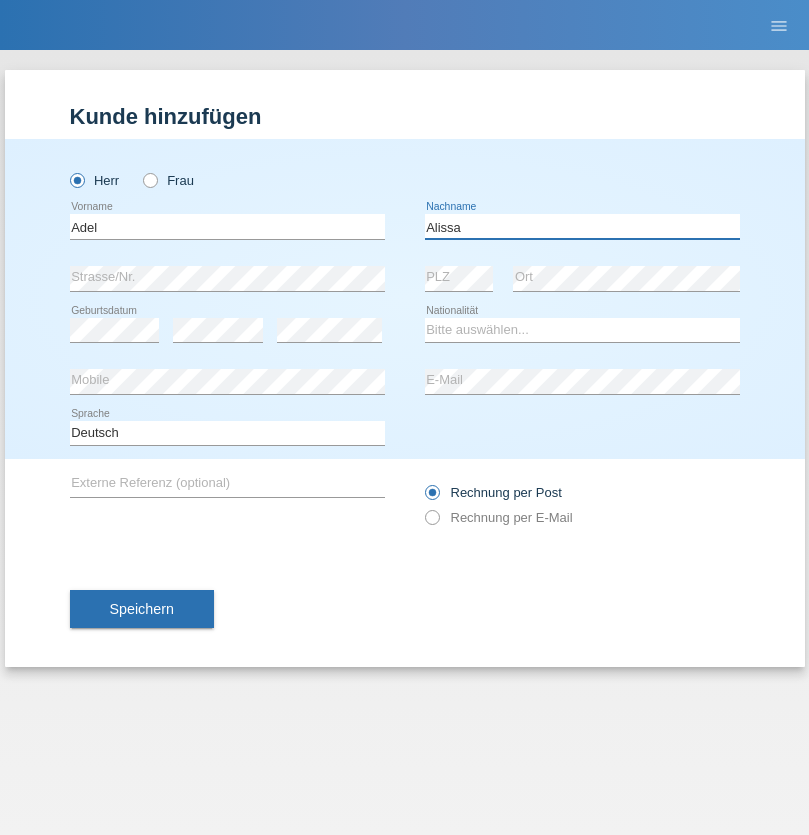 type on "Alissa" 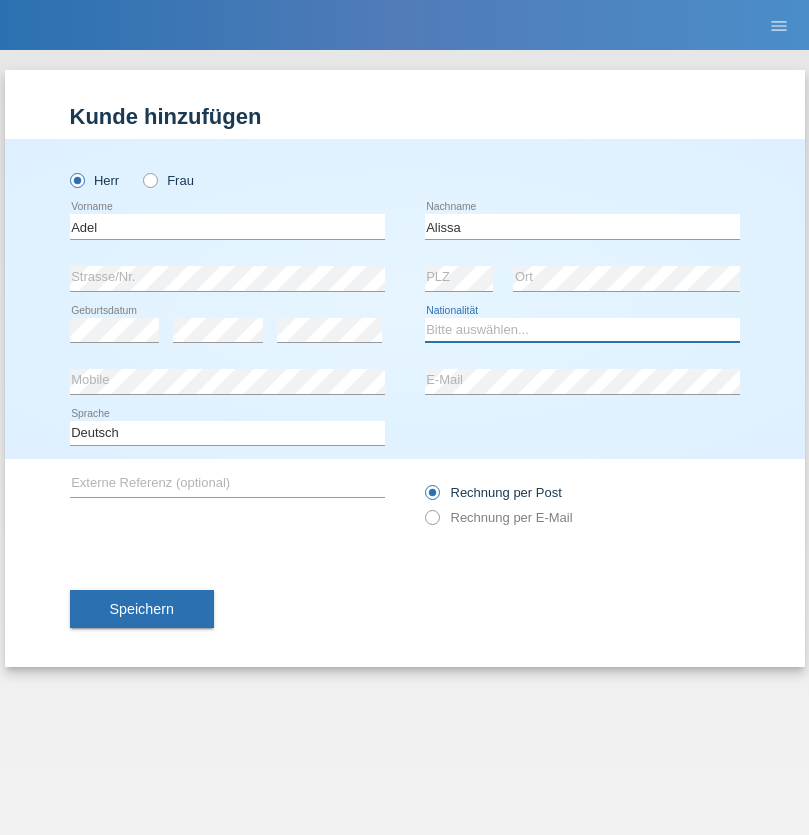 select on "SY" 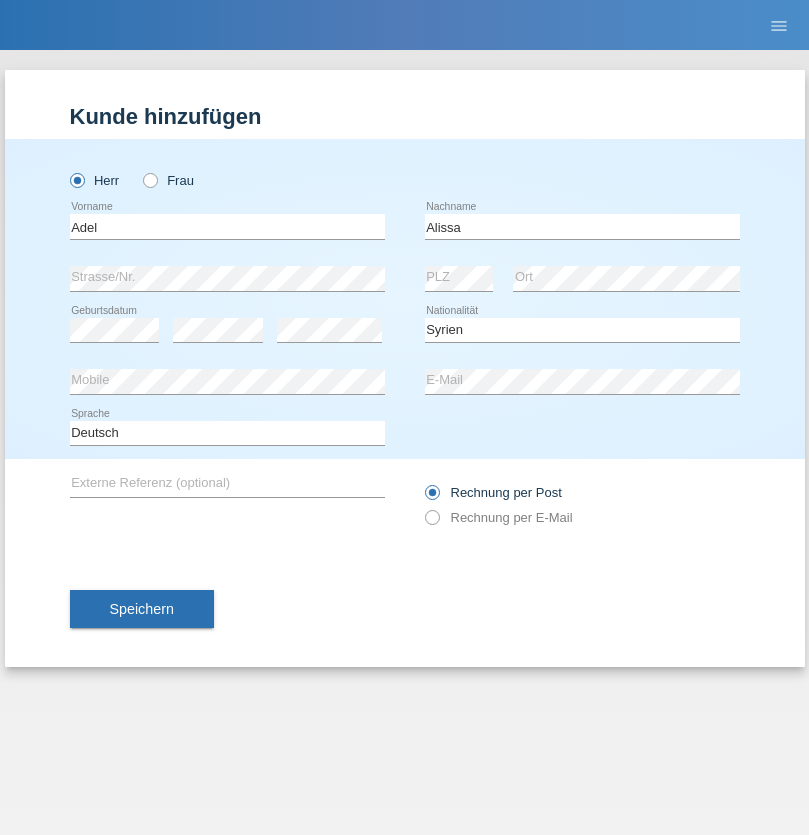 select on "C" 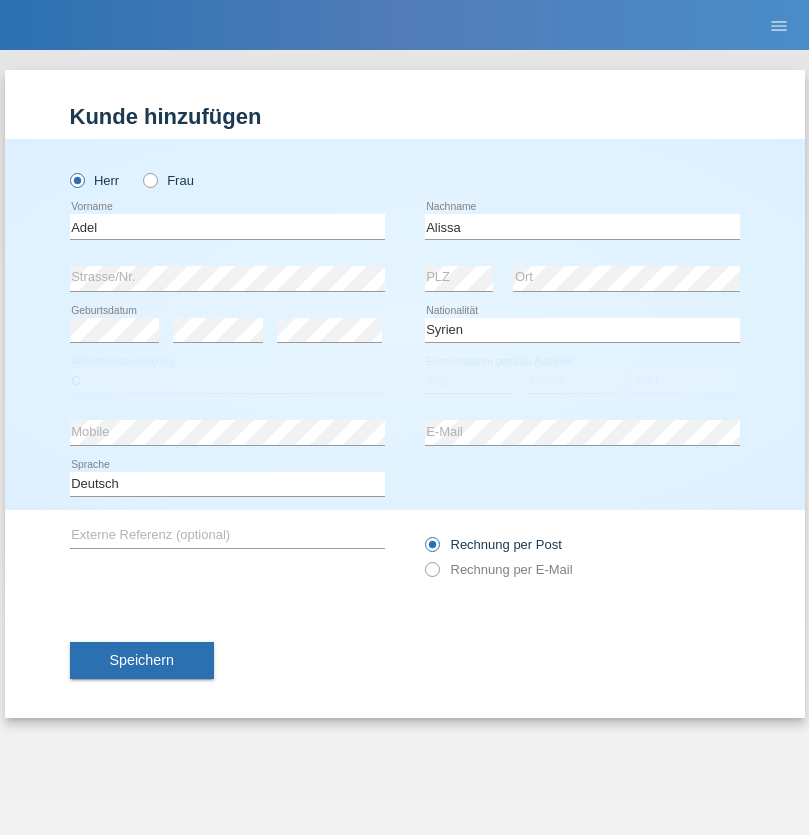 select on "20" 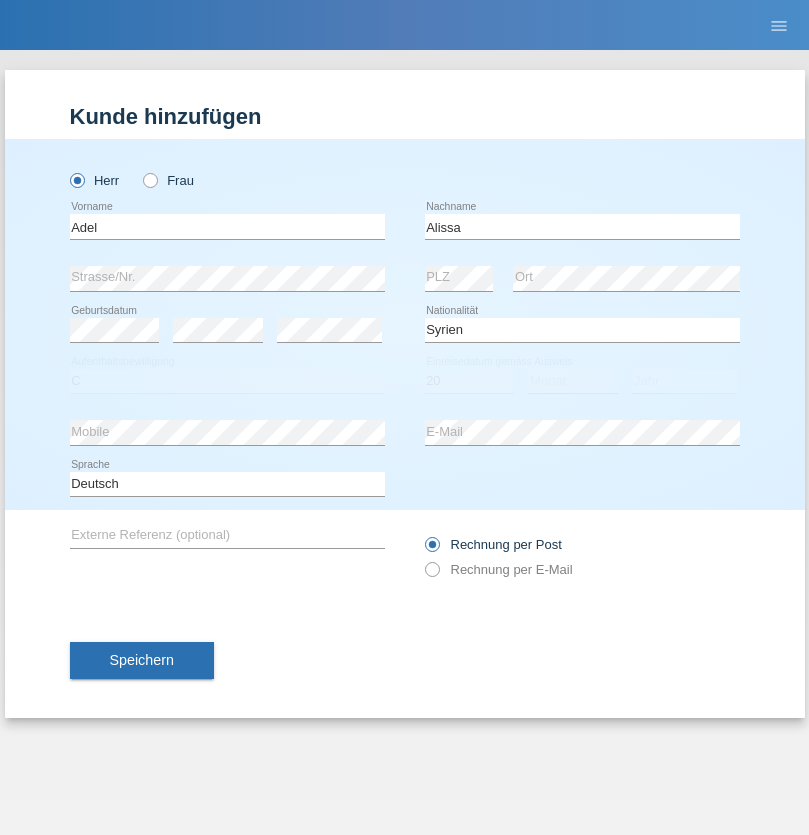 select on "09" 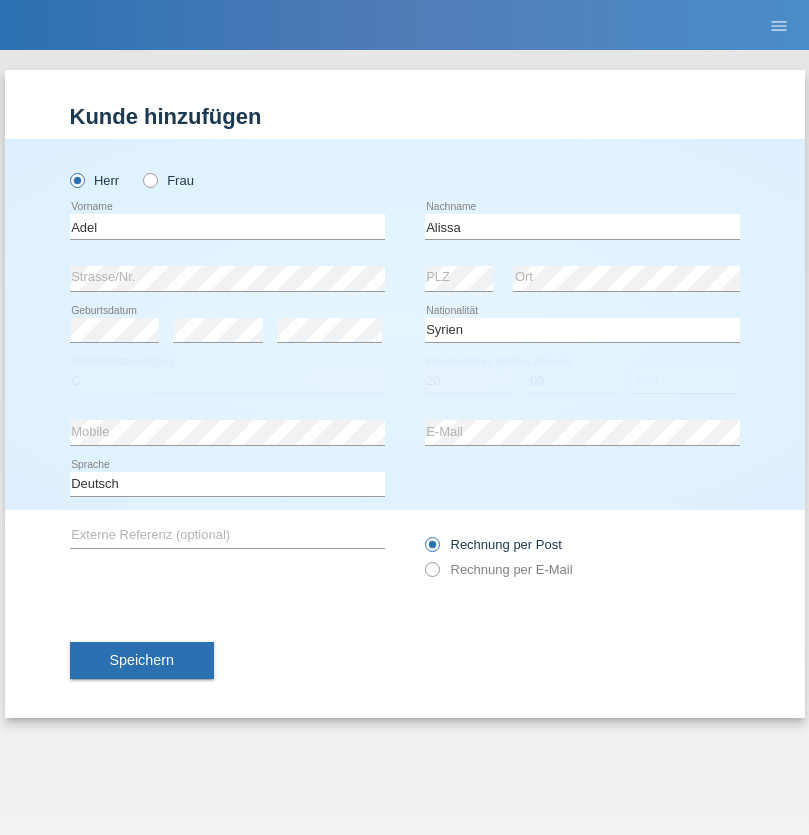 select on "2018" 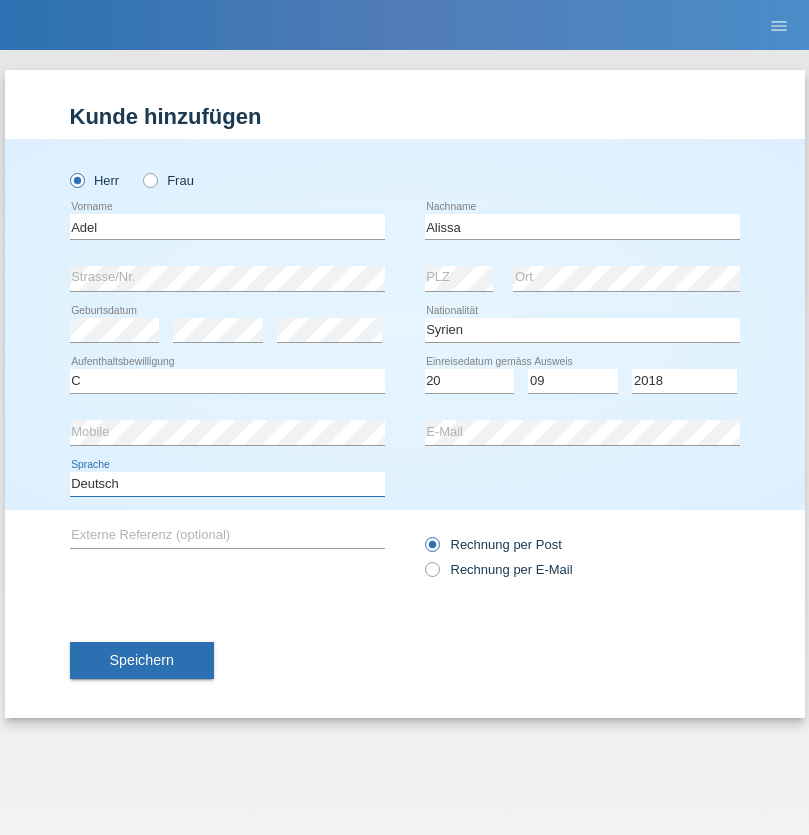 select on "en" 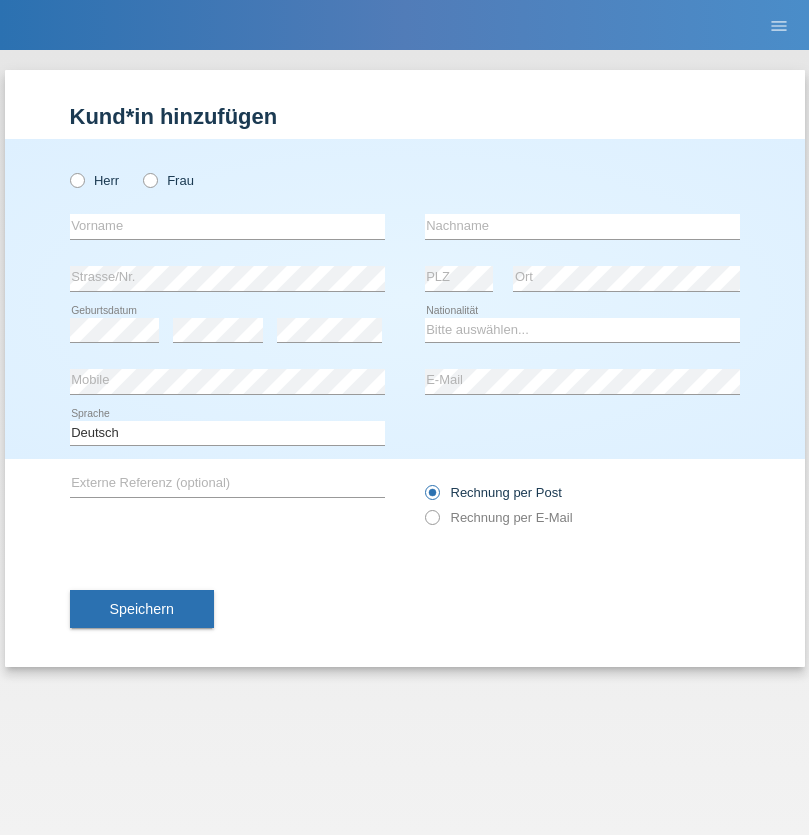 scroll, scrollTop: 0, scrollLeft: 0, axis: both 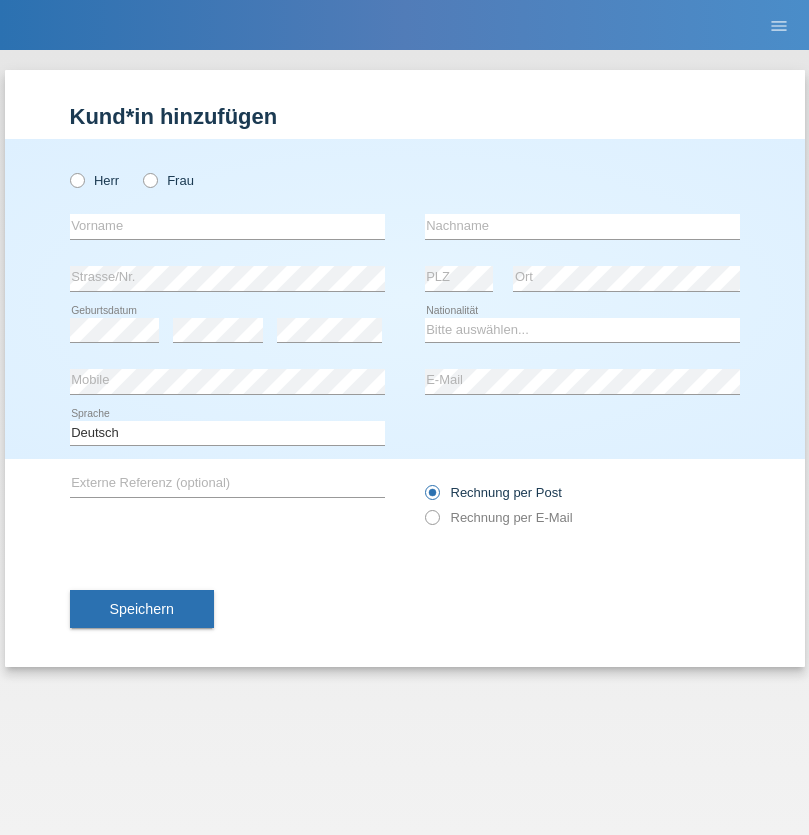 radio on "true" 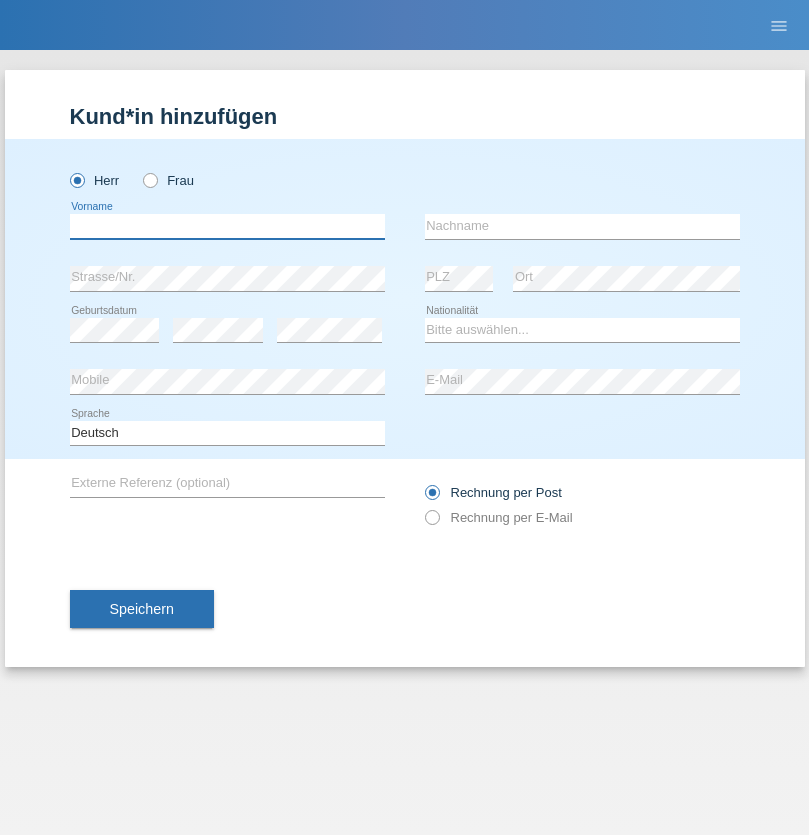 click at bounding box center [227, 226] 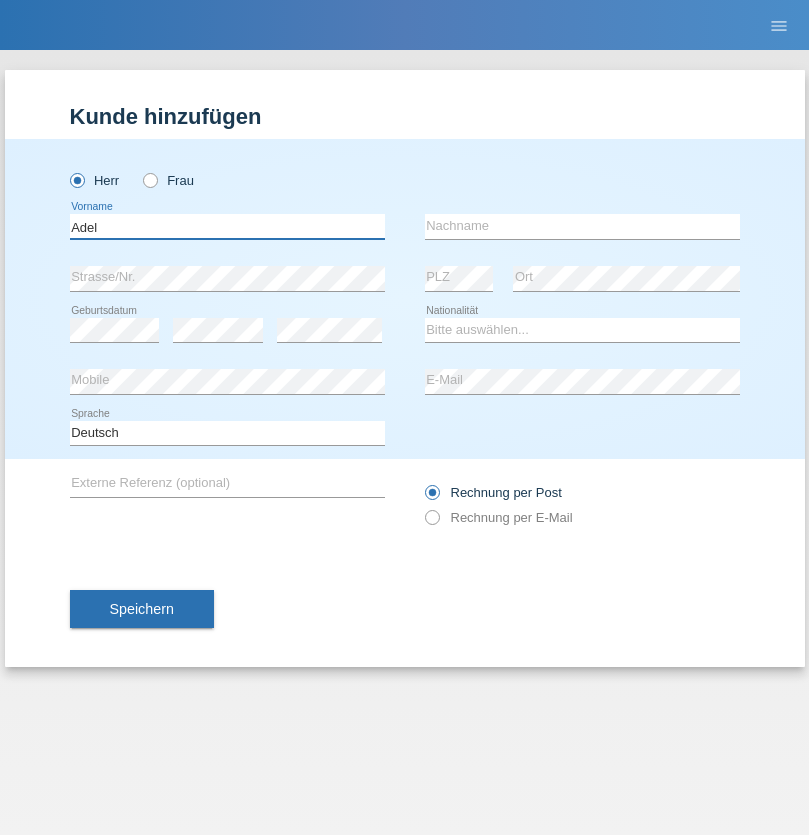 type on "Adel" 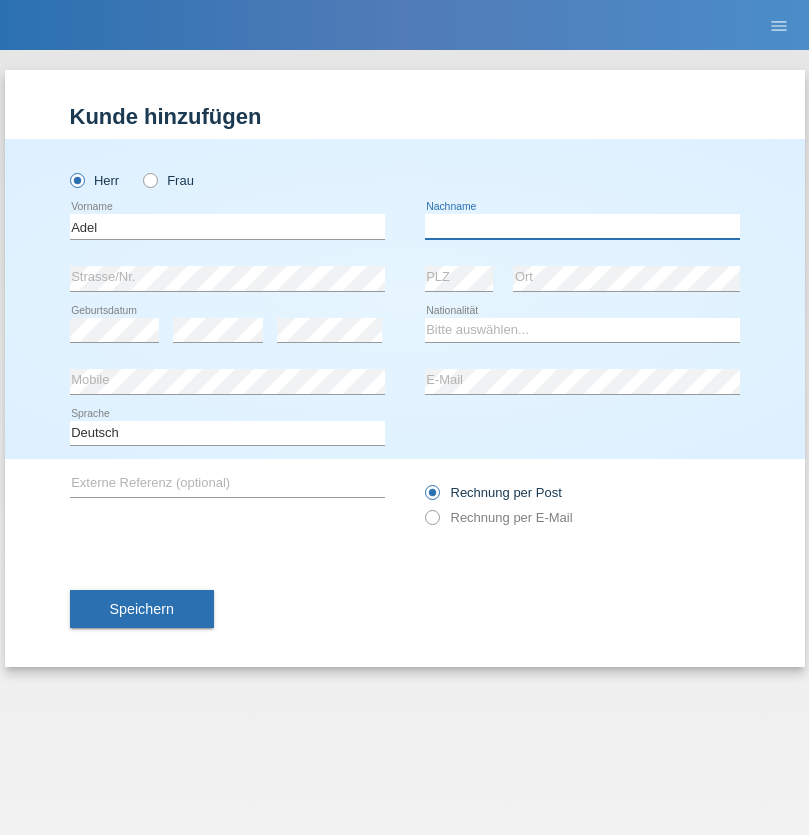 click at bounding box center (582, 226) 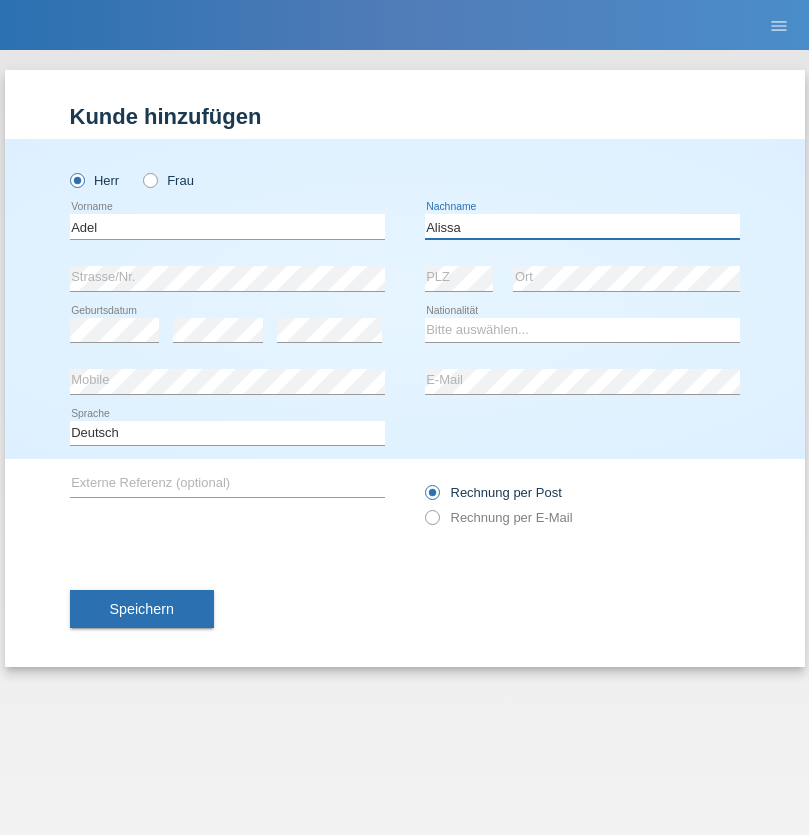 type on "Alissa" 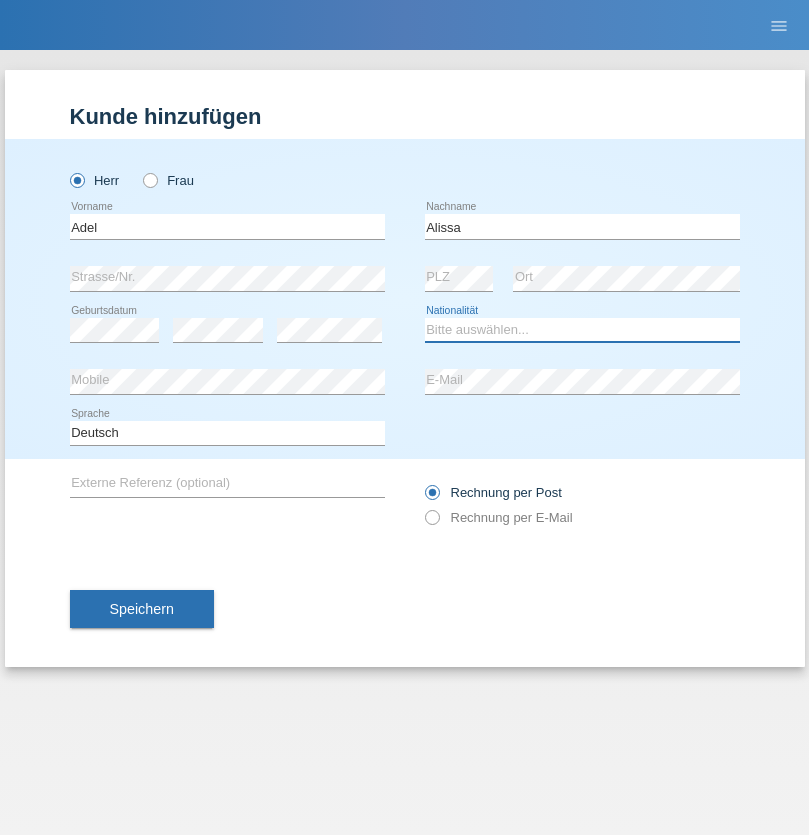 select on "SY" 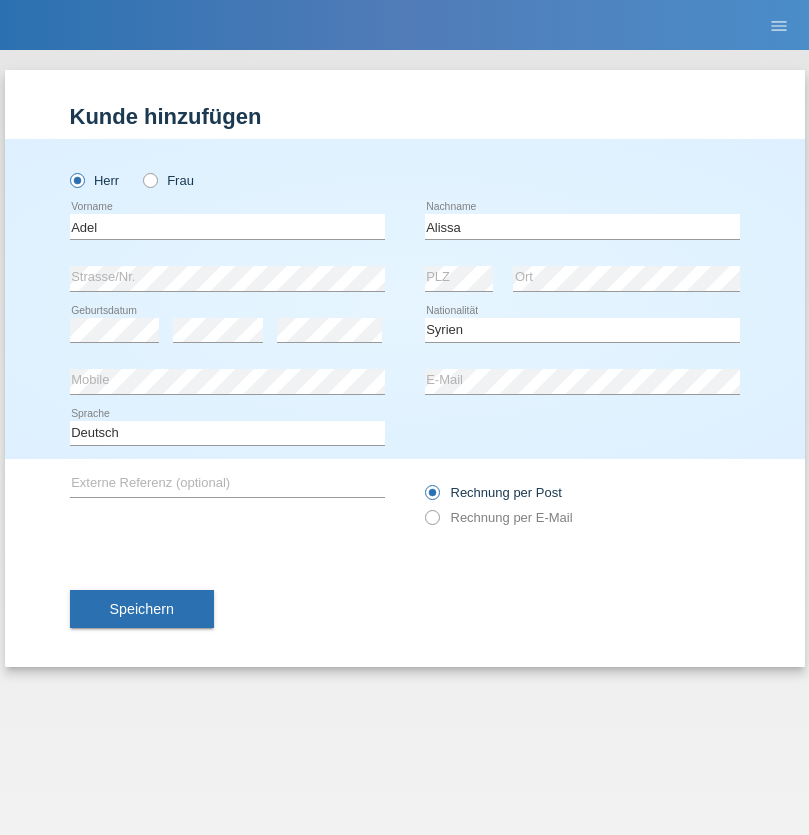 select on "C" 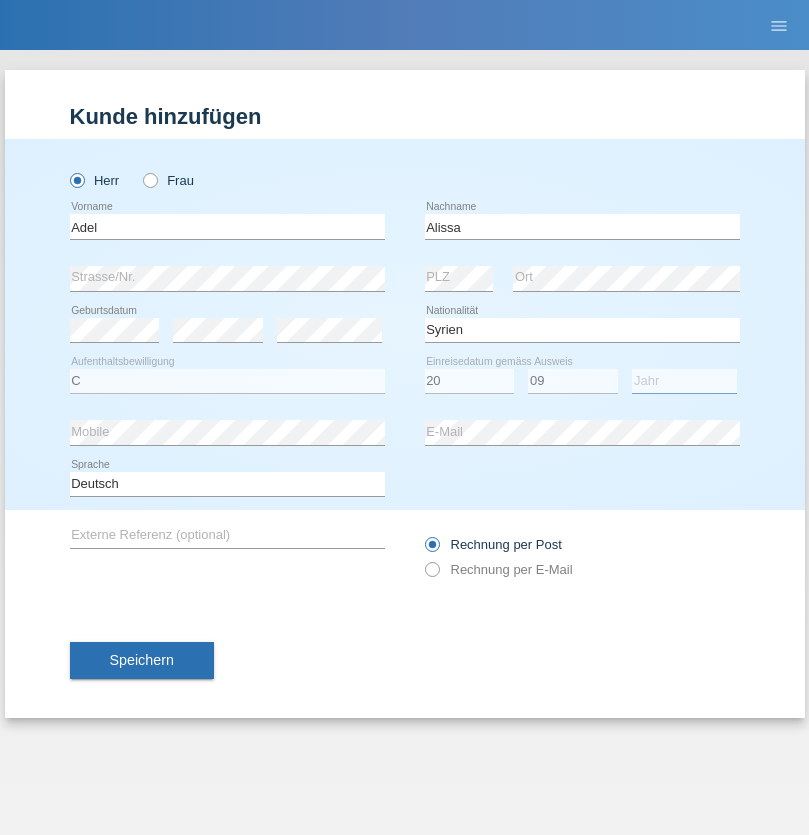 select on "2018" 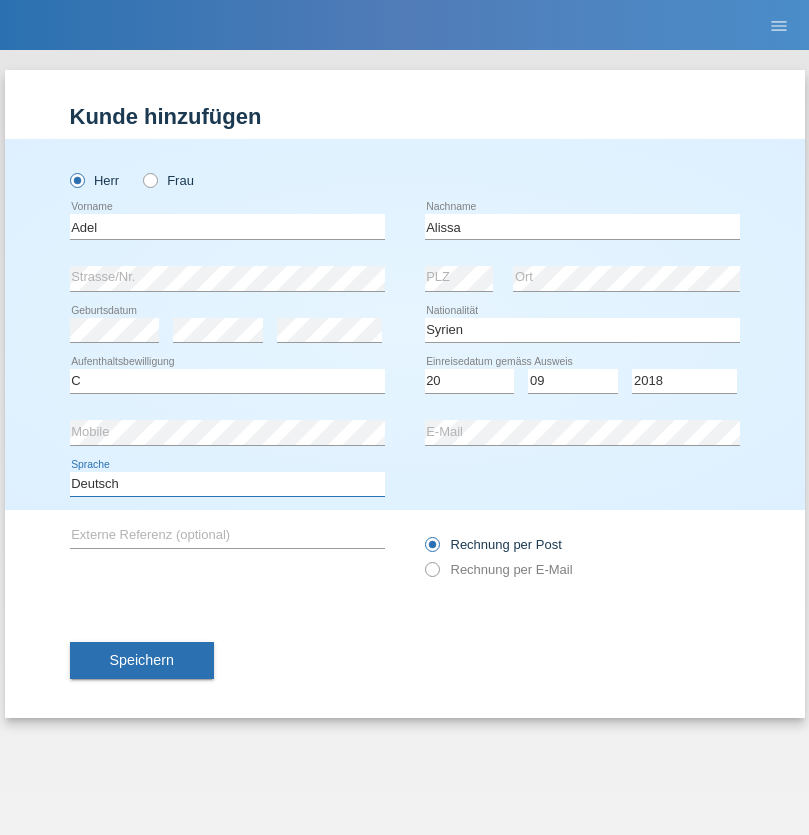 select on "en" 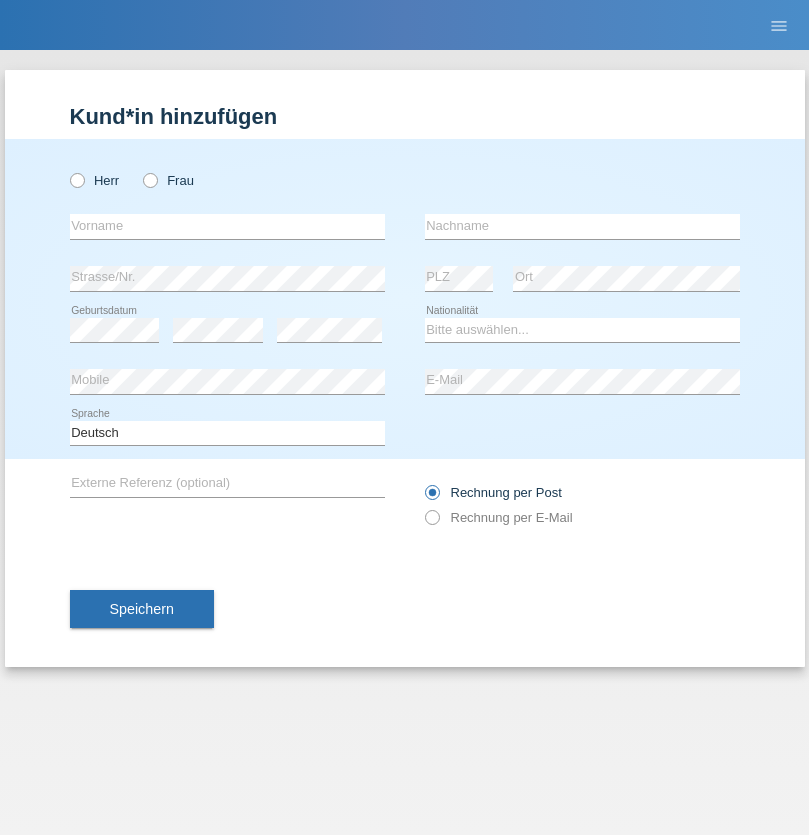 scroll, scrollTop: 0, scrollLeft: 0, axis: both 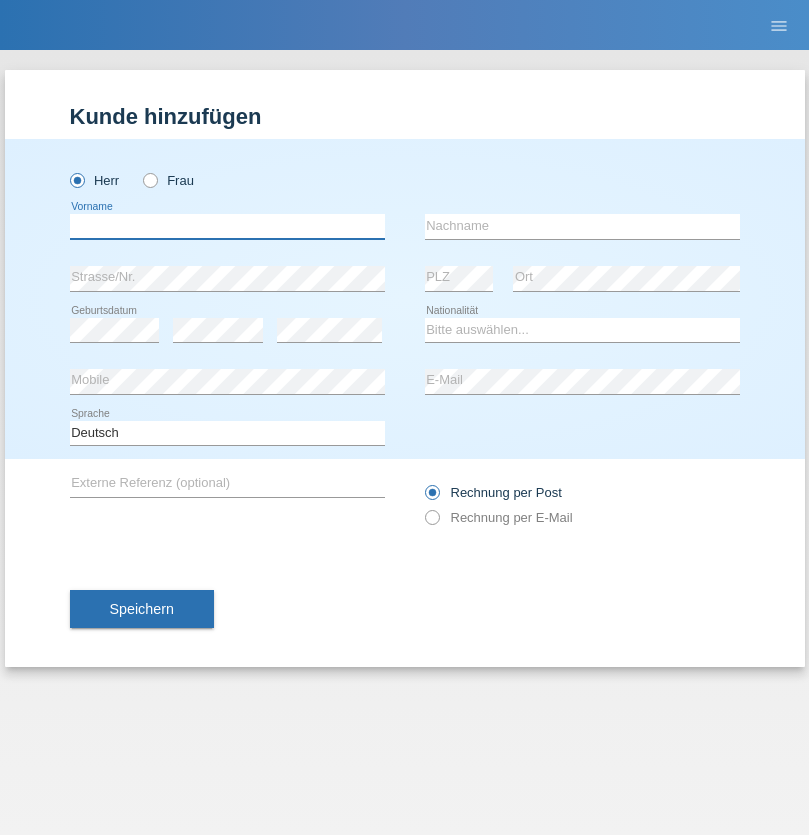 click at bounding box center [227, 226] 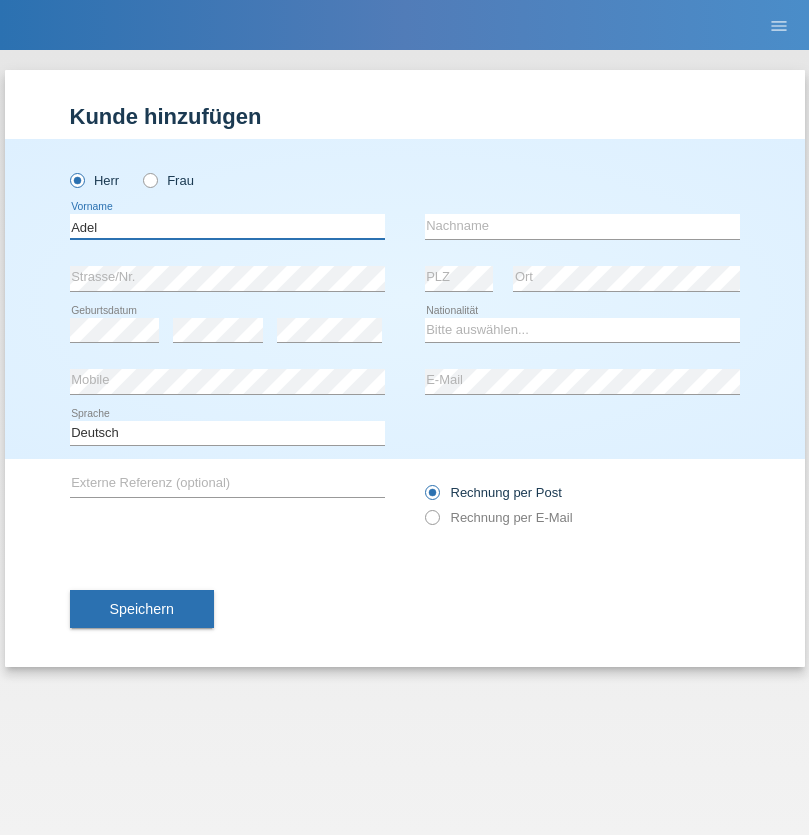 type on "Adel" 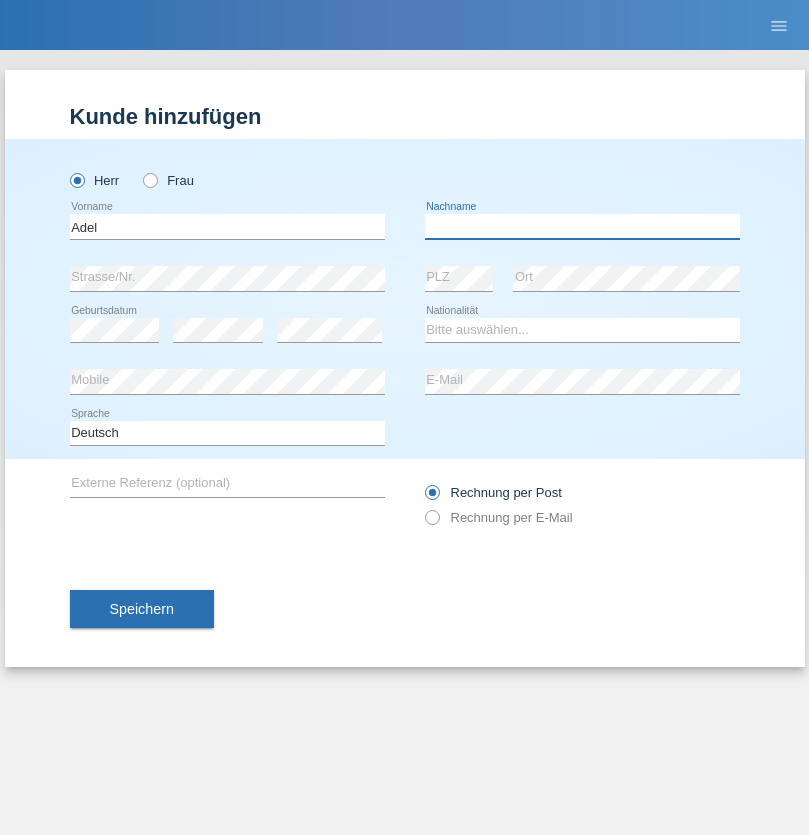 click at bounding box center (582, 226) 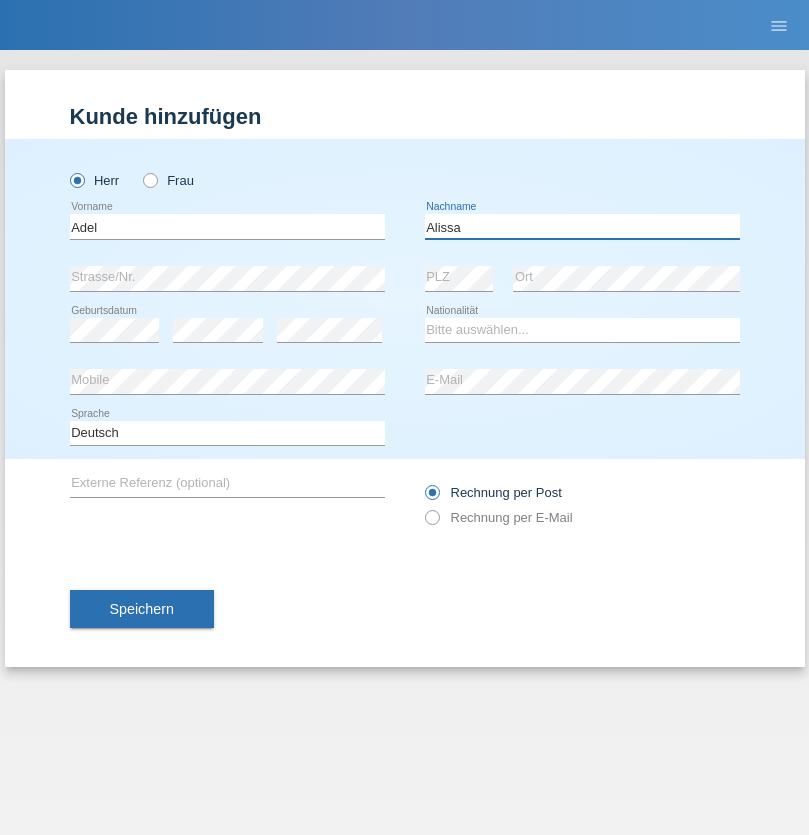 type on "Alissa" 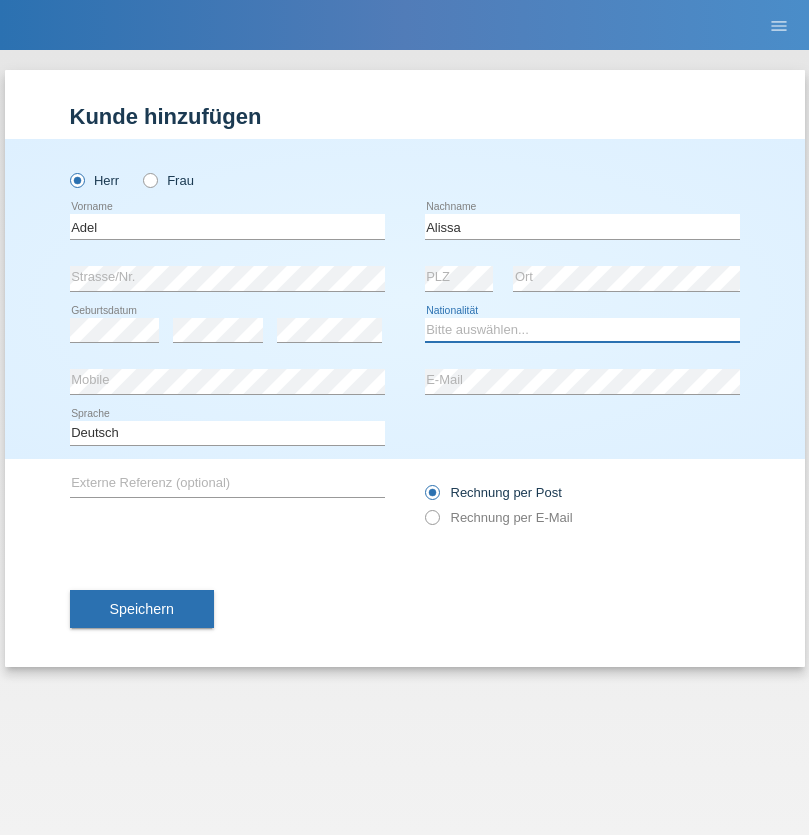 select on "SY" 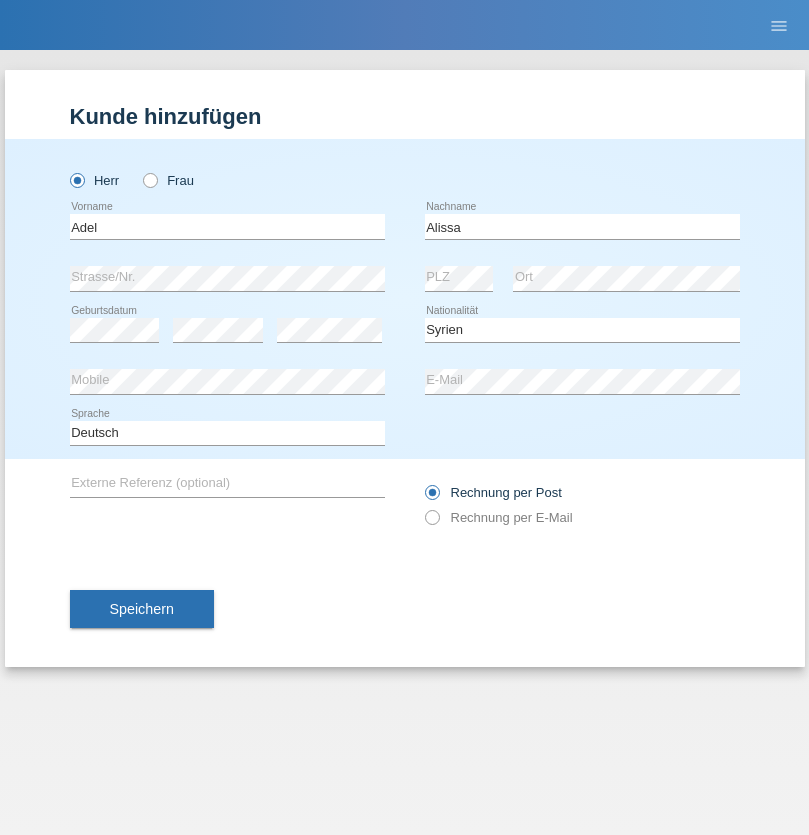 select on "C" 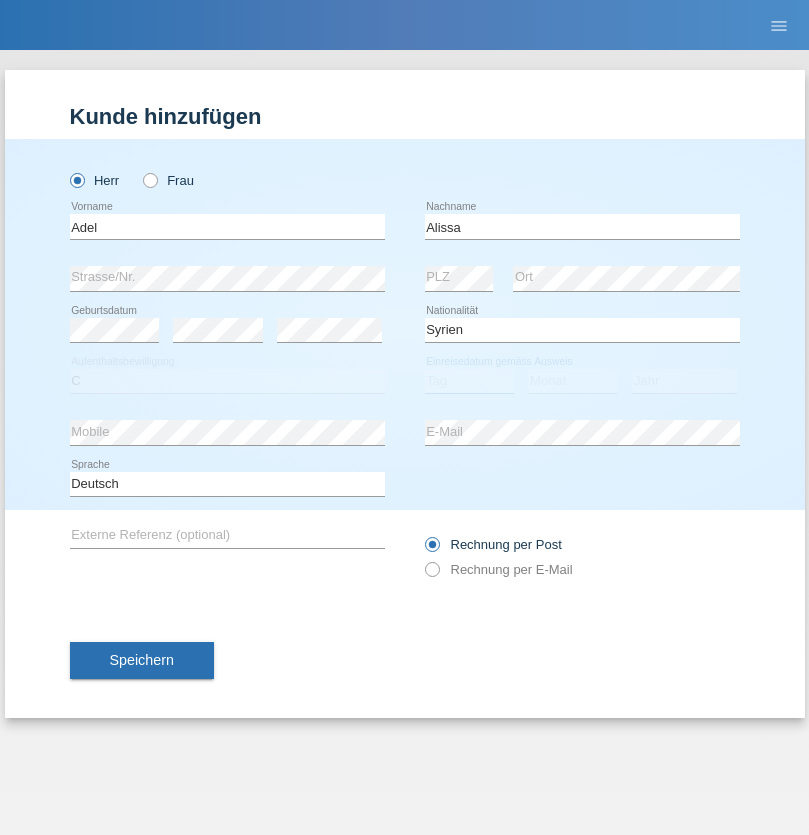 select on "20" 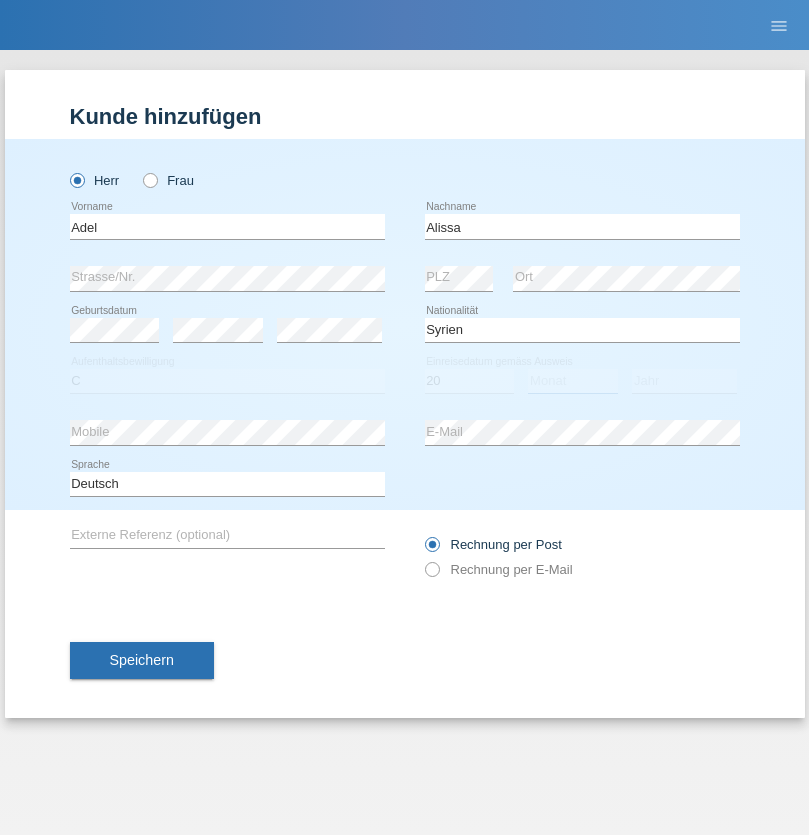 select on "09" 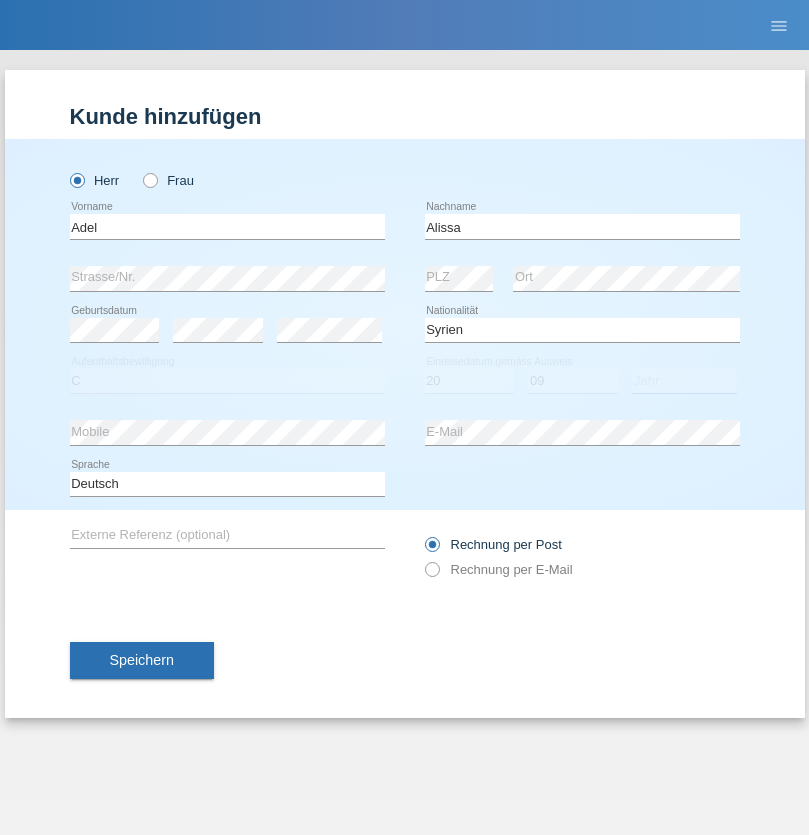 select on "2018" 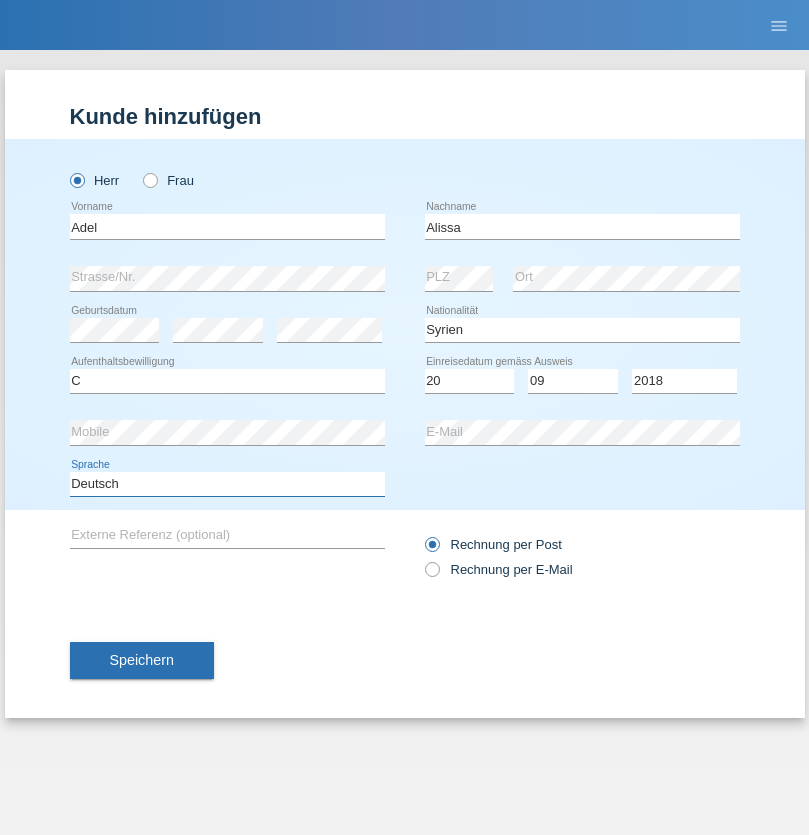 select on "en" 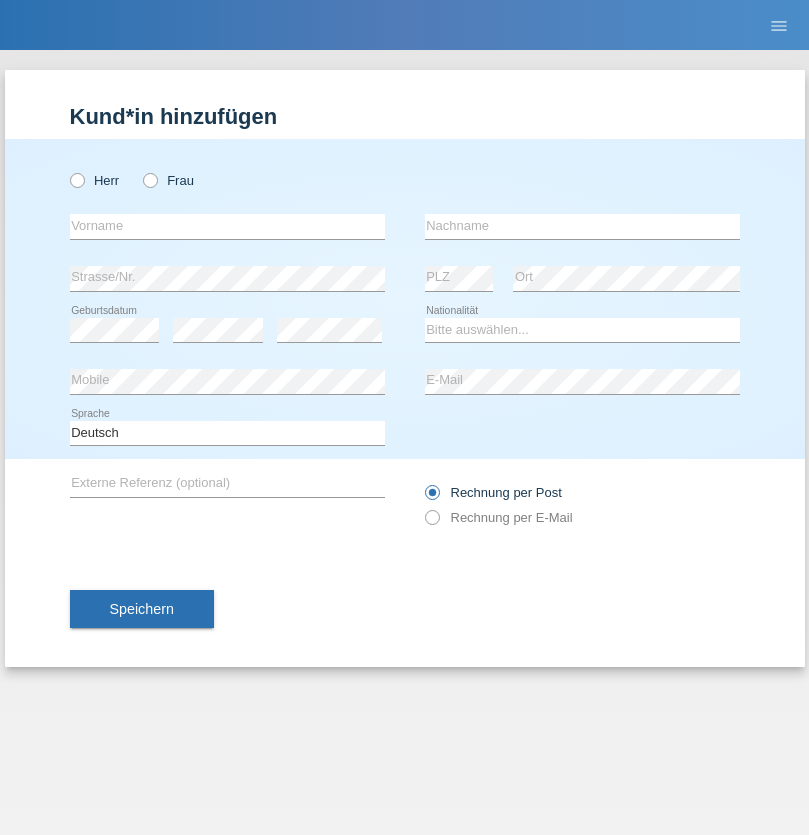 scroll, scrollTop: 0, scrollLeft: 0, axis: both 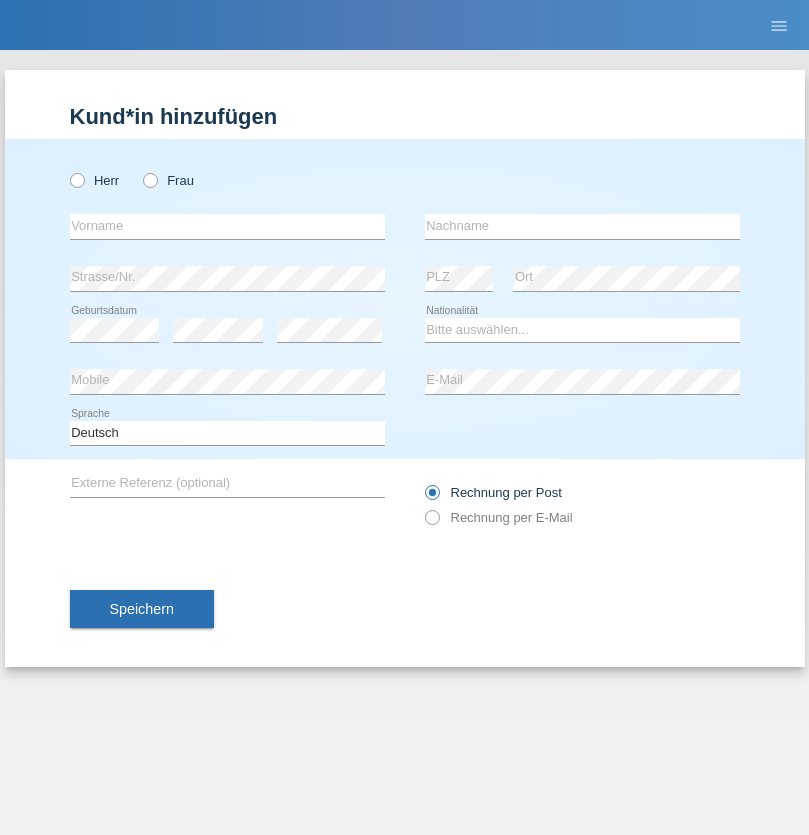 radio on "true" 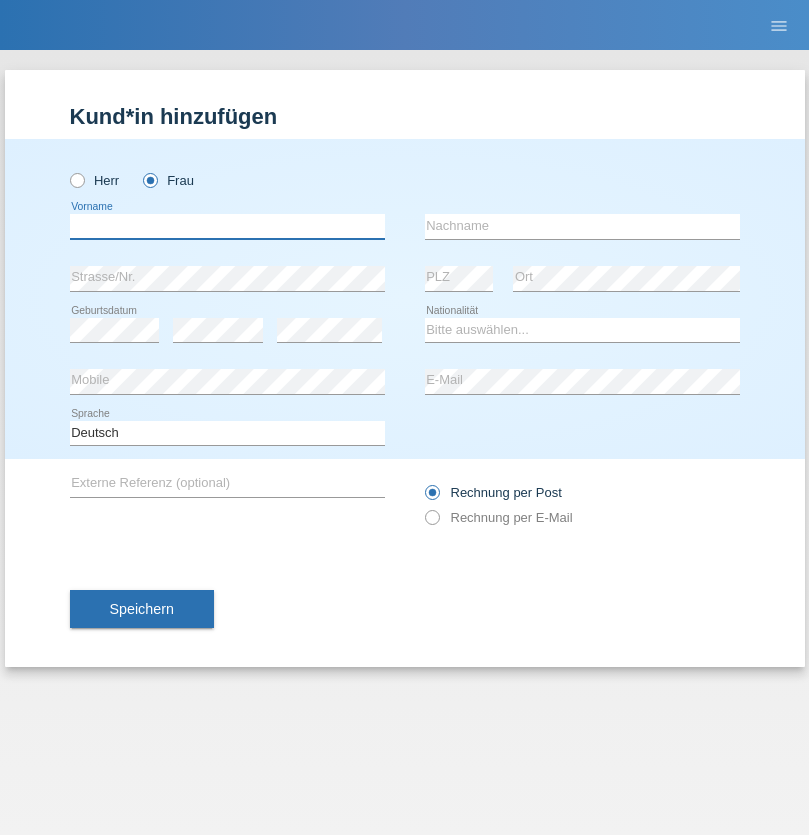 click at bounding box center [227, 226] 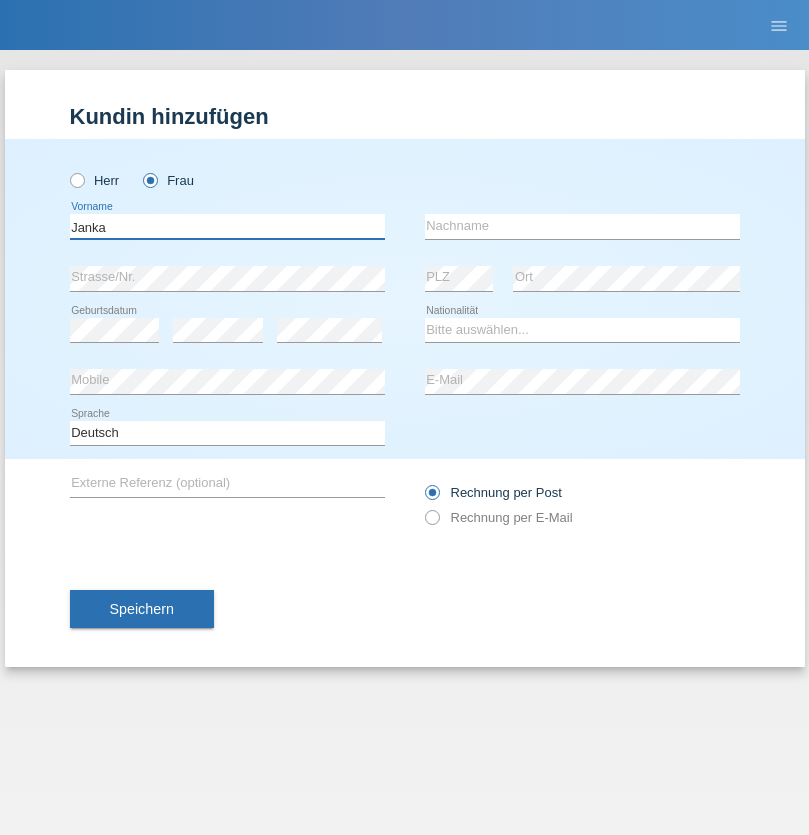 type on "Janka" 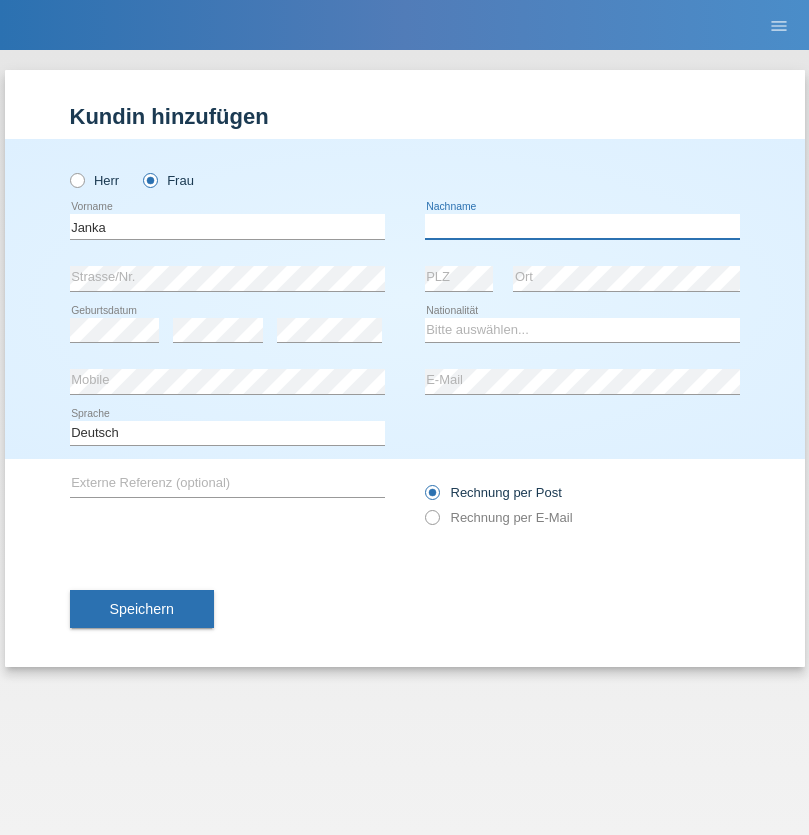 click at bounding box center [582, 226] 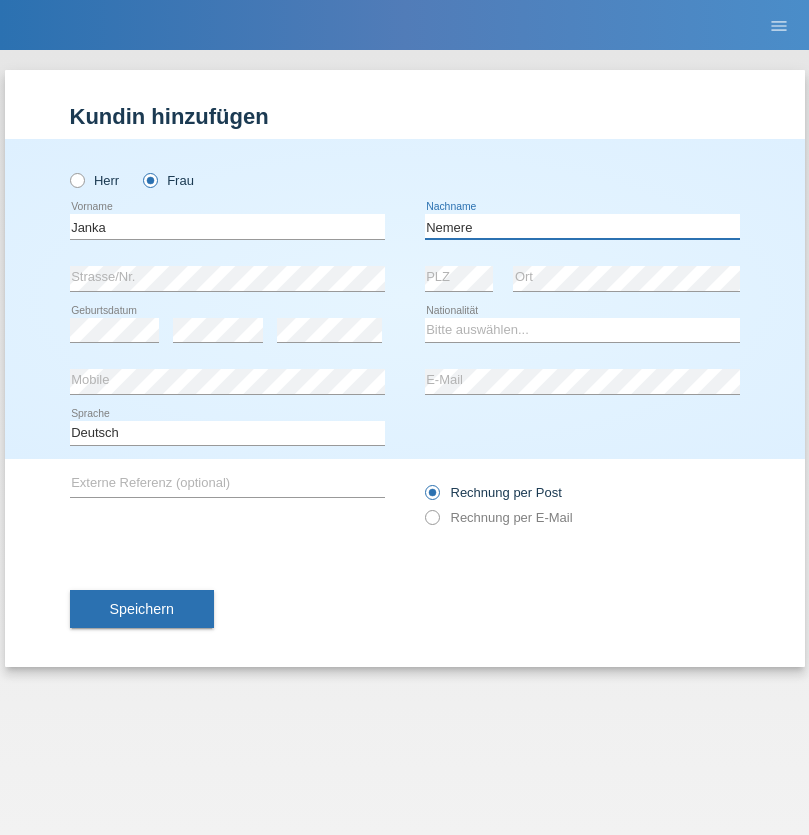type on "Nemere" 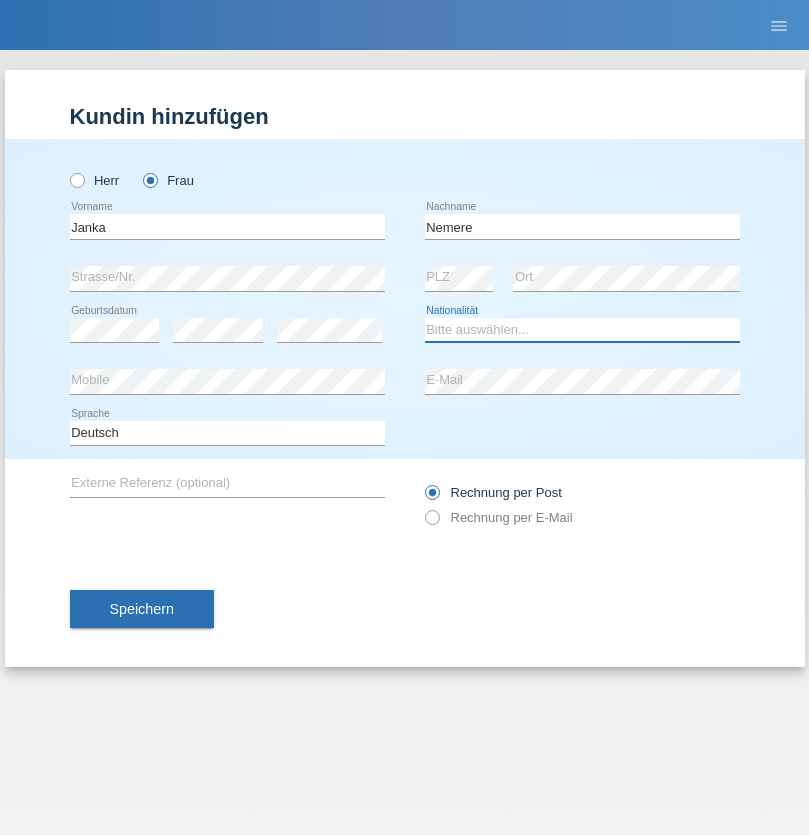 select on "HU" 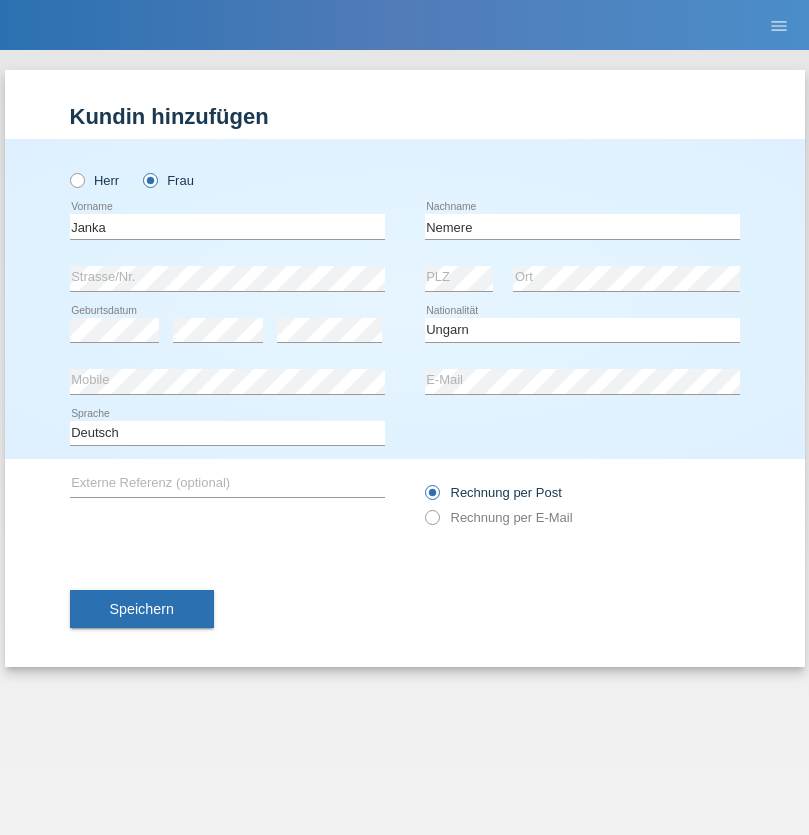 select on "C" 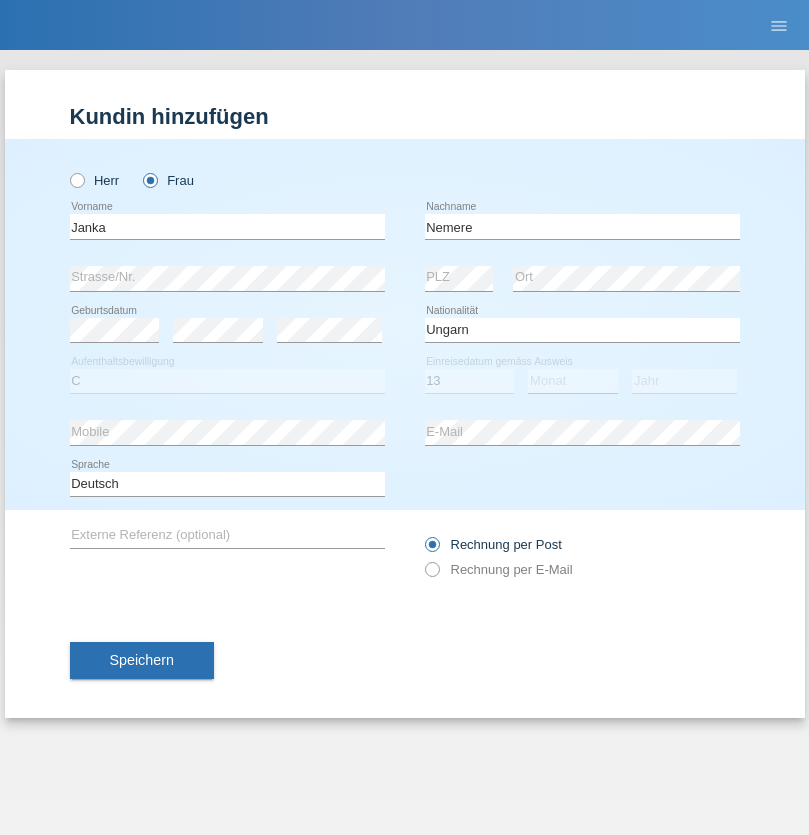 select on "12" 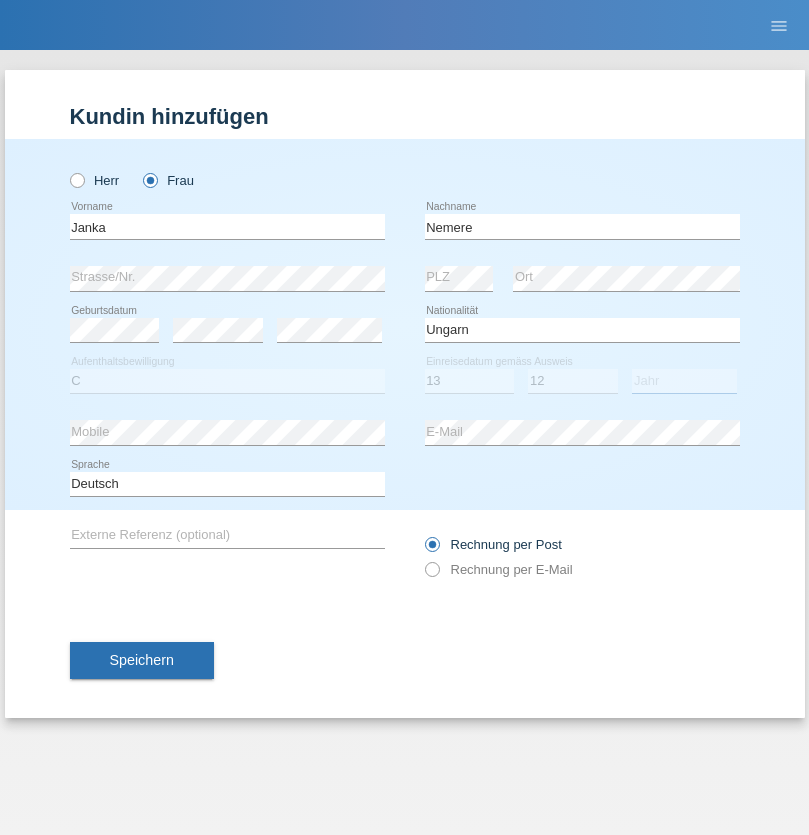 select on "2021" 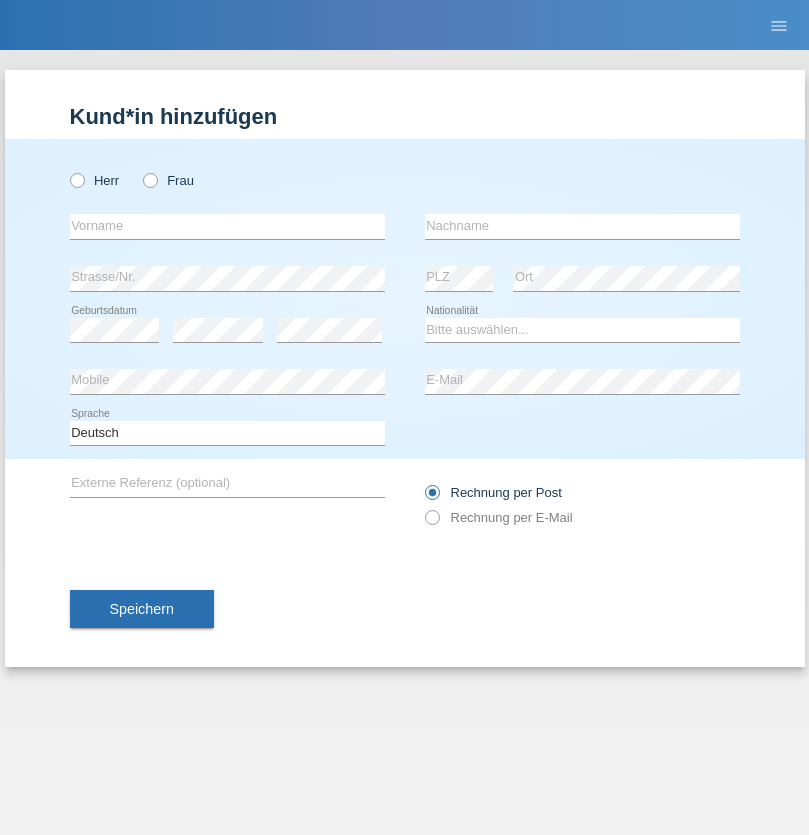 scroll, scrollTop: 0, scrollLeft: 0, axis: both 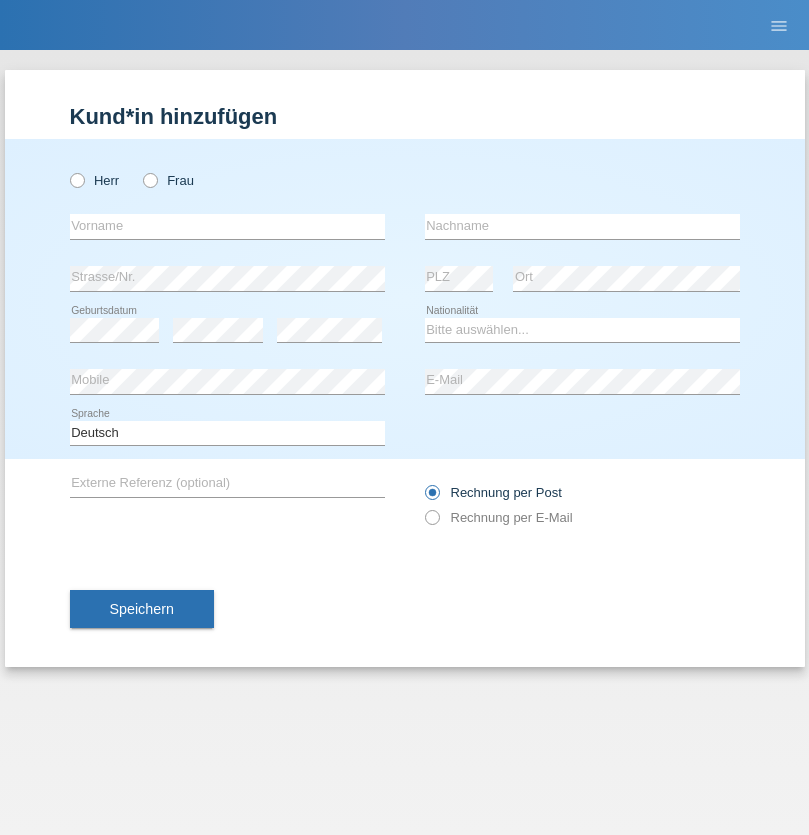 radio on "true" 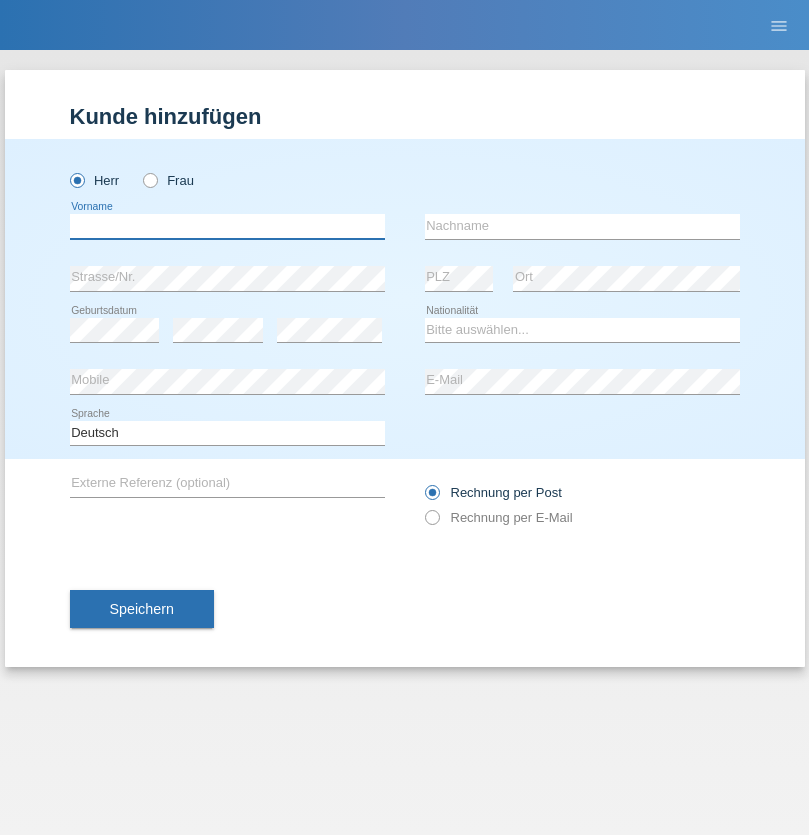 click at bounding box center (227, 226) 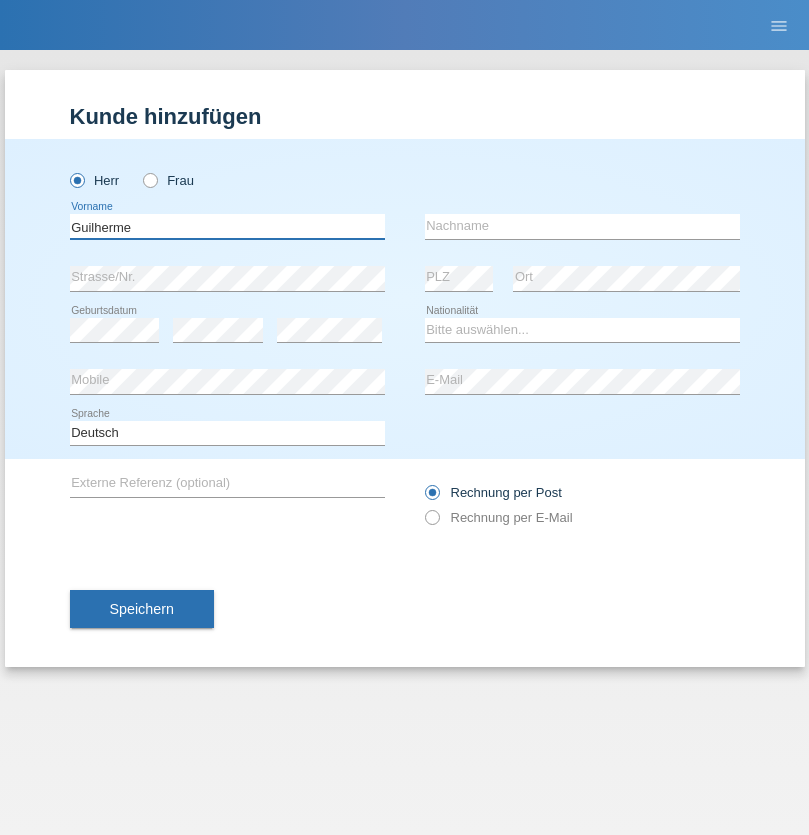 type on "Guilherme" 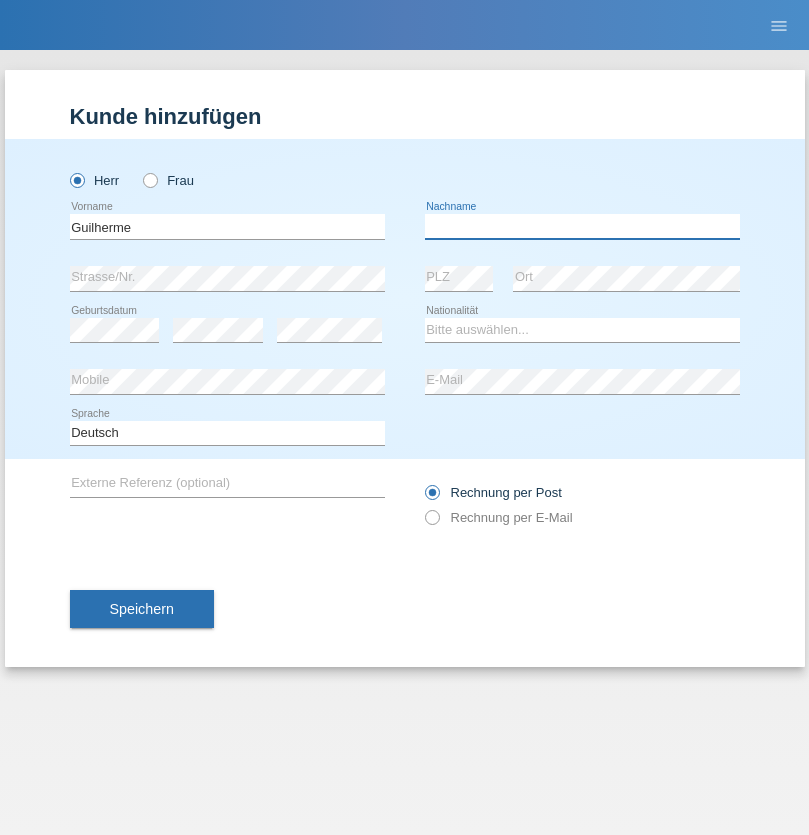 click at bounding box center [582, 226] 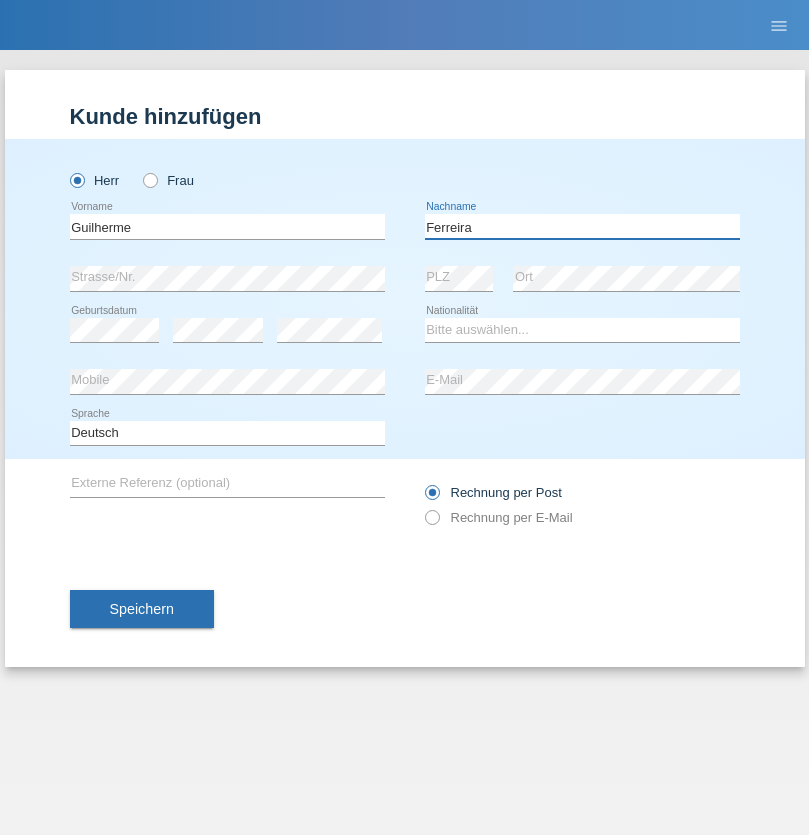 type on "Ferreira" 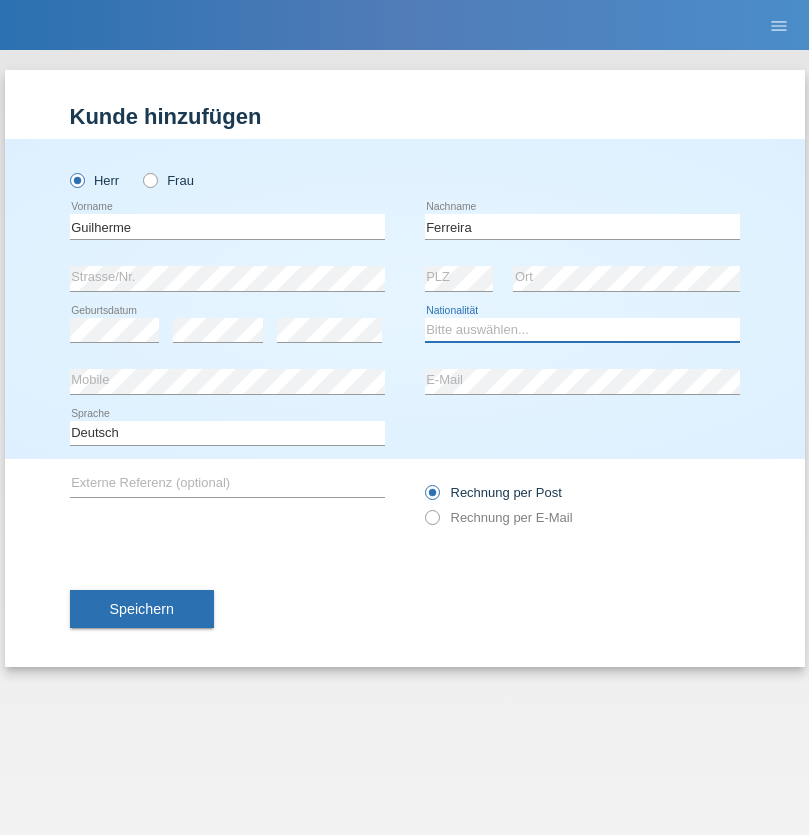 select on "PT" 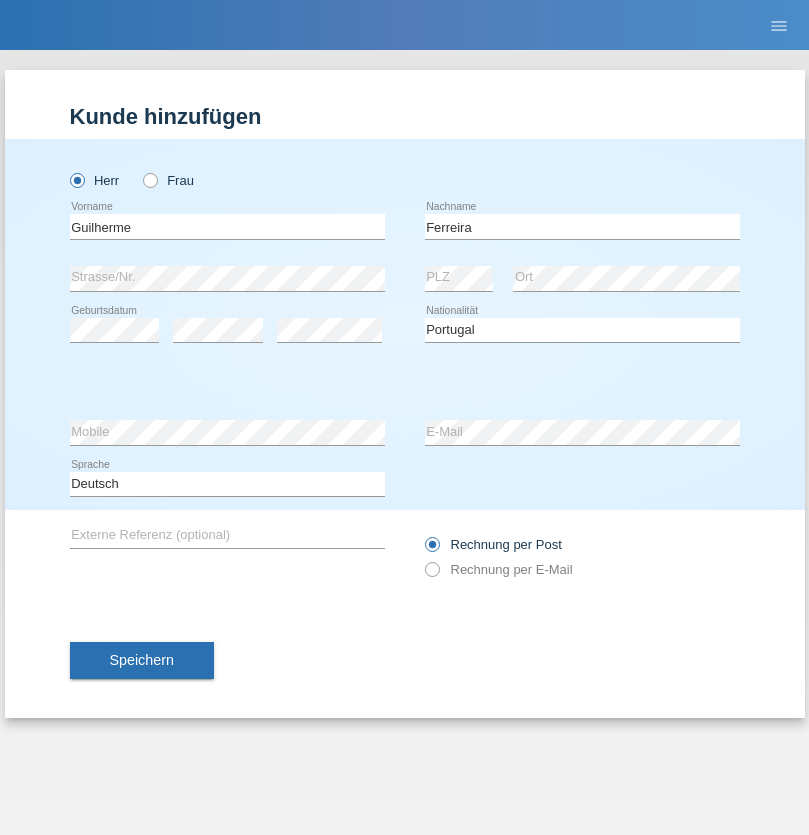 select on "C" 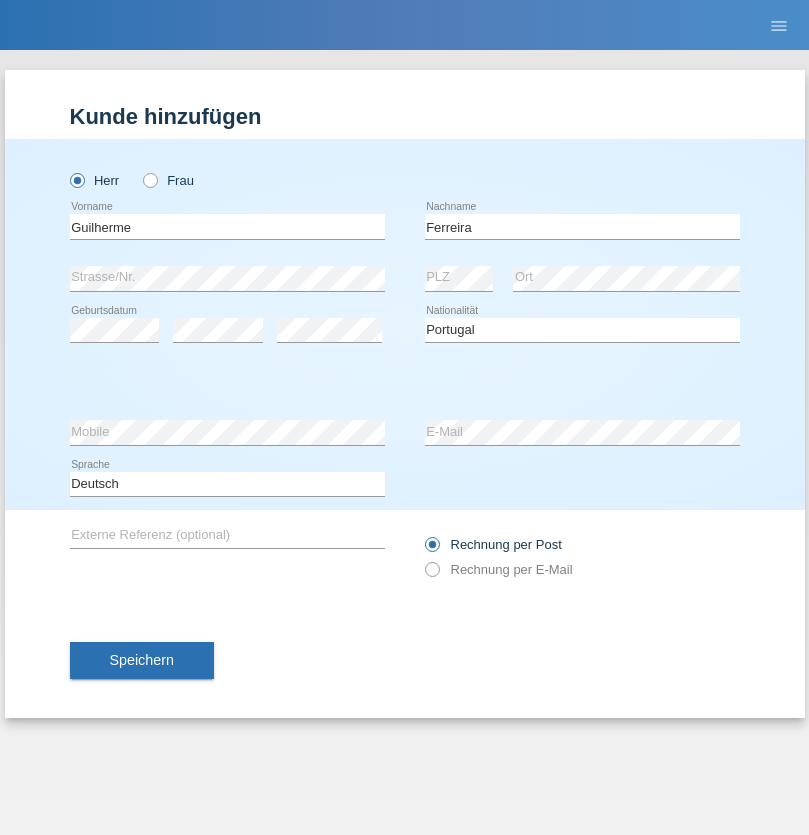 select on "04" 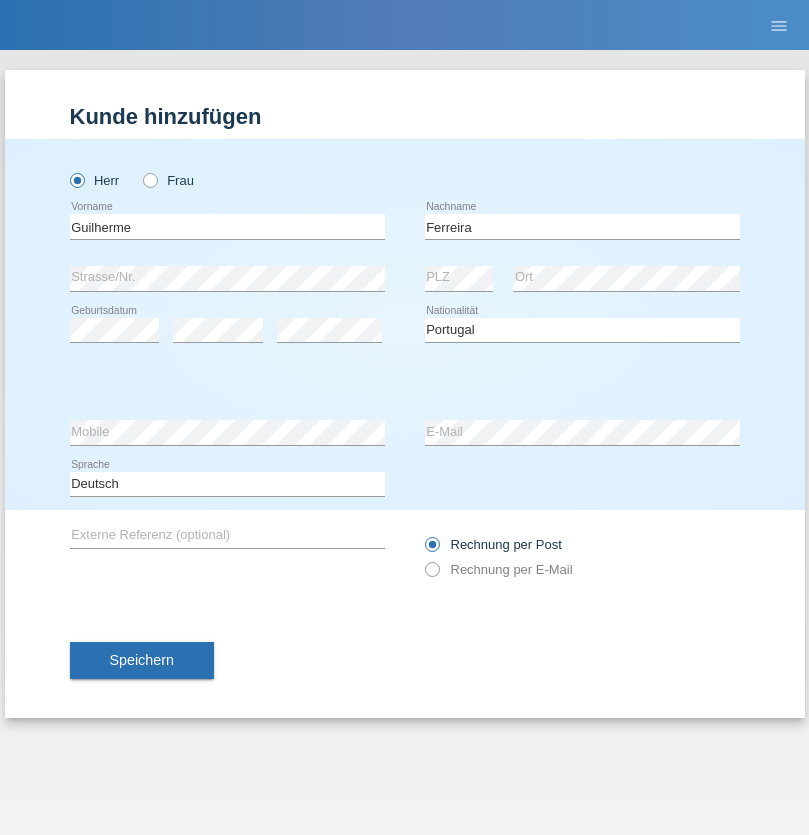 select on "09" 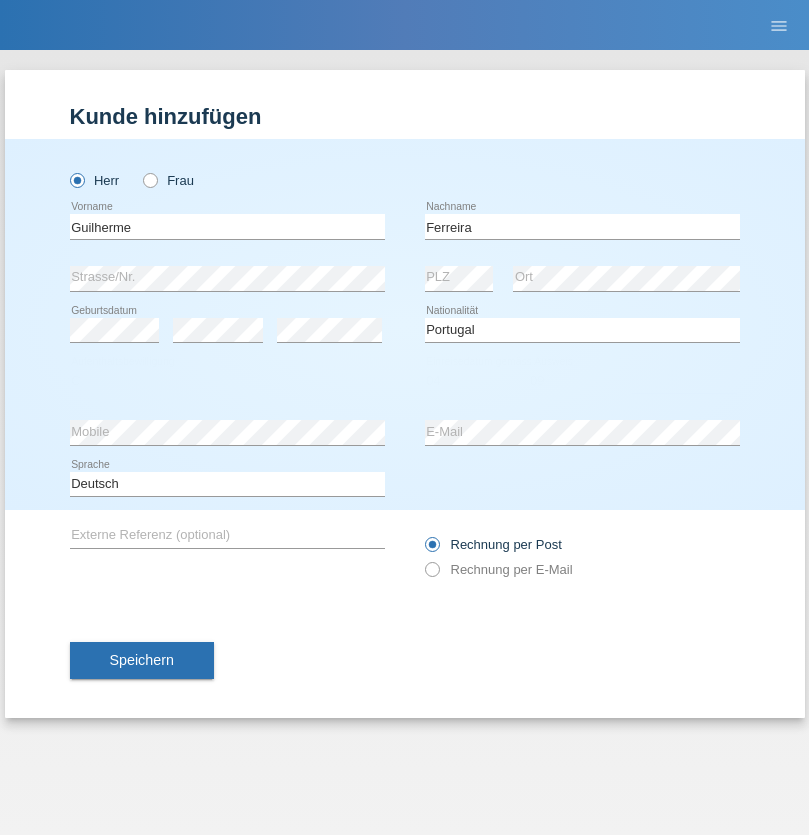 select on "2021" 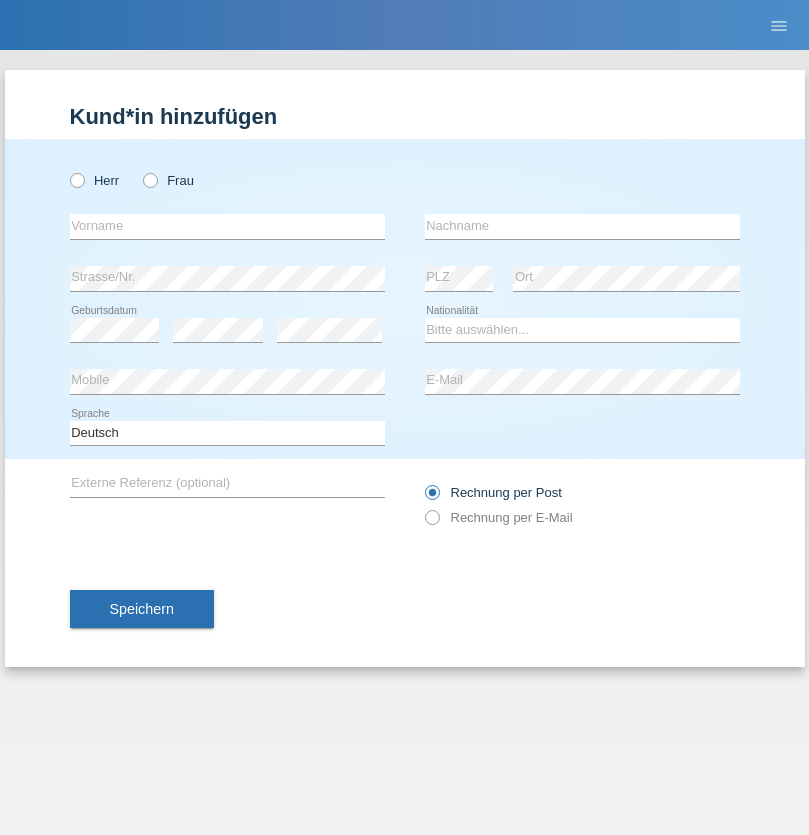 scroll, scrollTop: 0, scrollLeft: 0, axis: both 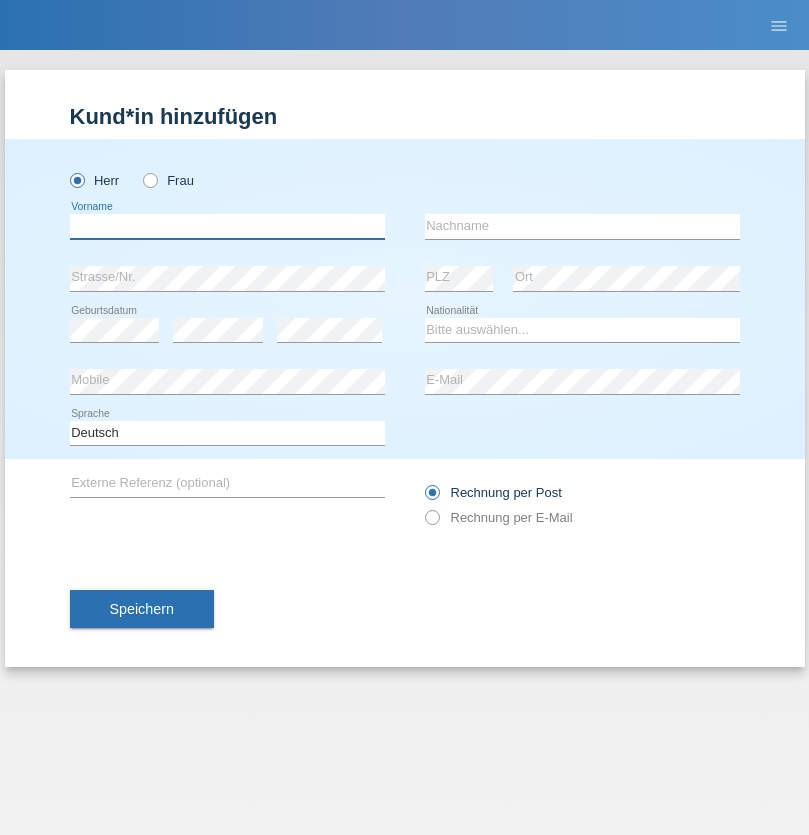 click at bounding box center (227, 226) 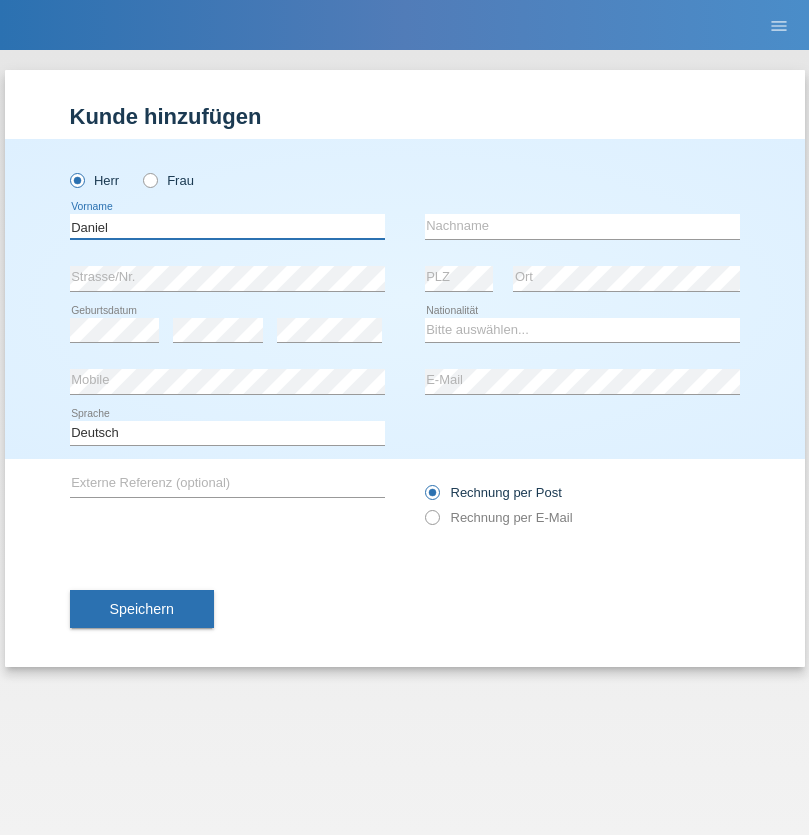 type on "Daniel" 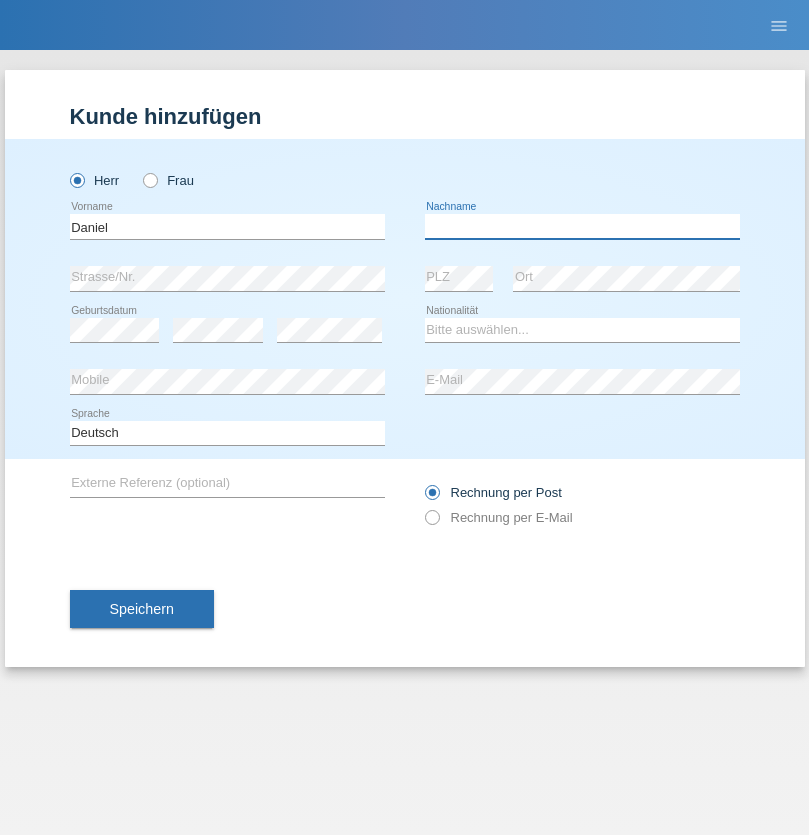 click at bounding box center [582, 226] 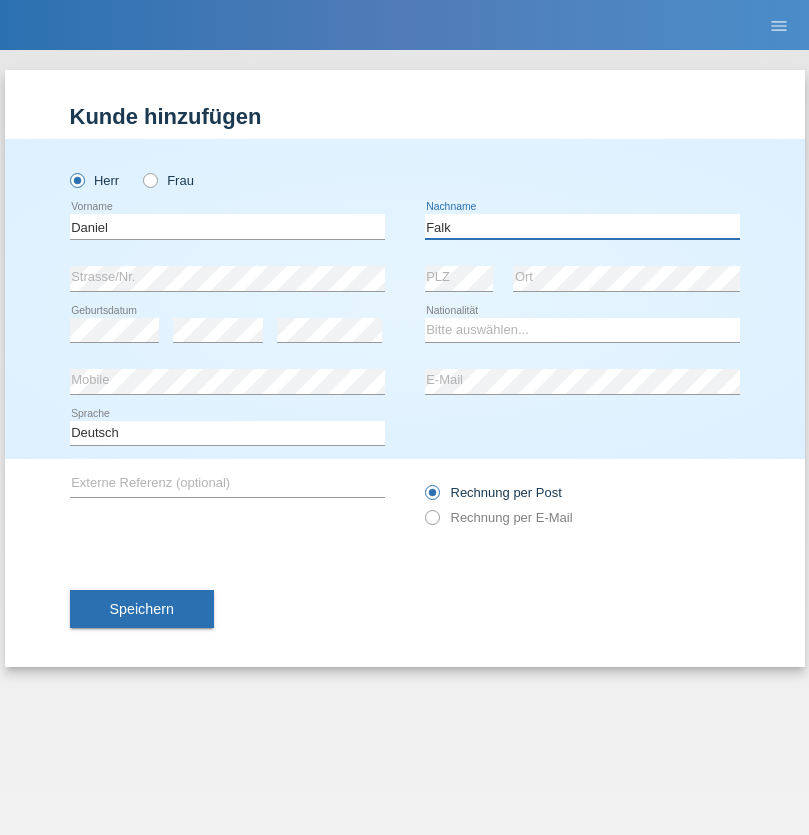 type on "Falk" 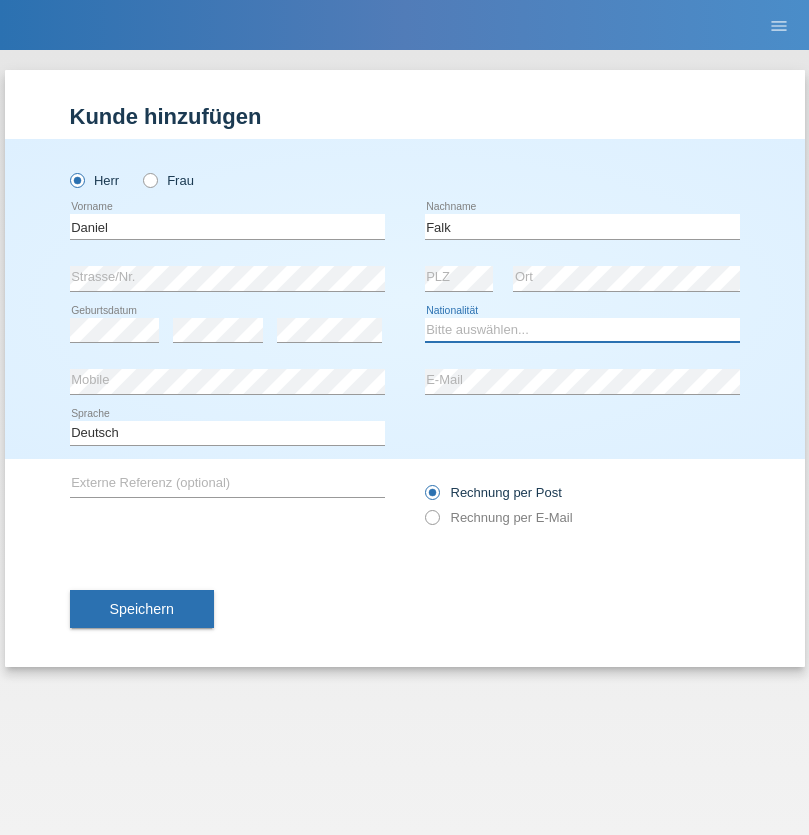 select on "CH" 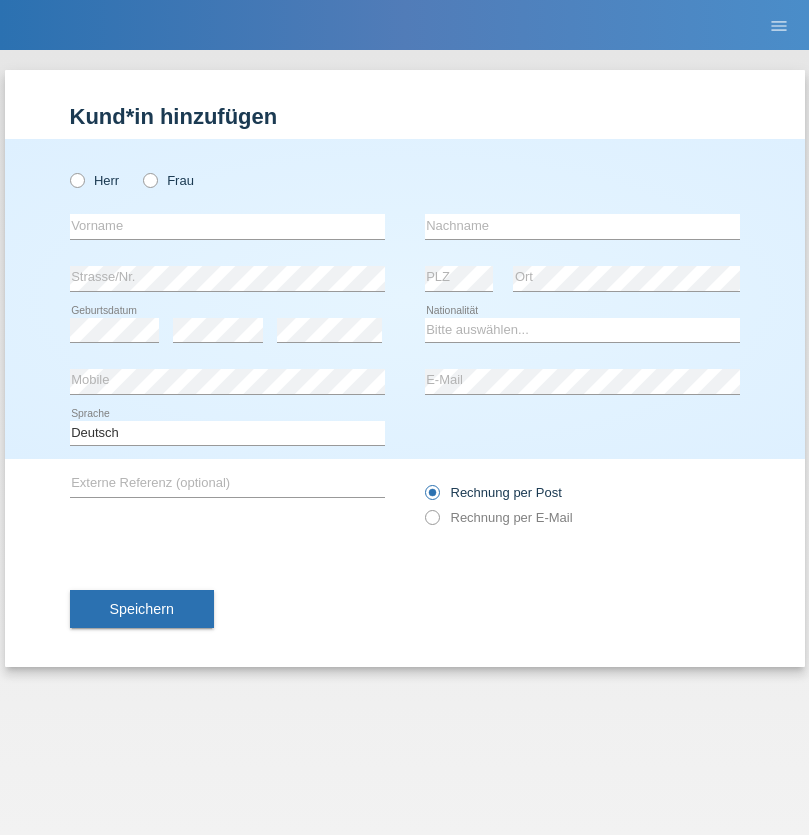 scroll, scrollTop: 0, scrollLeft: 0, axis: both 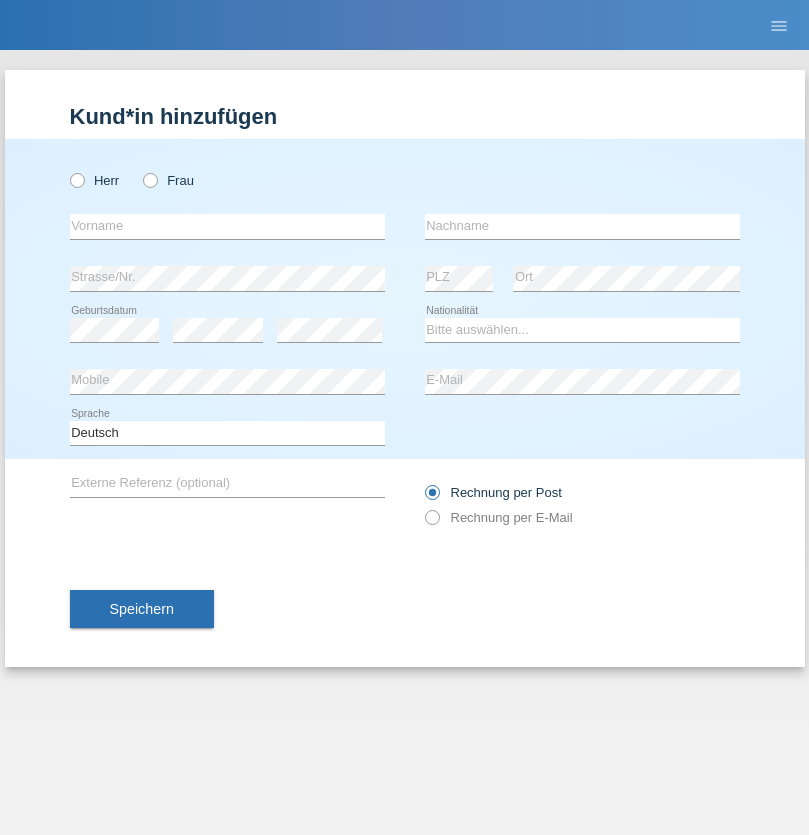 radio on "true" 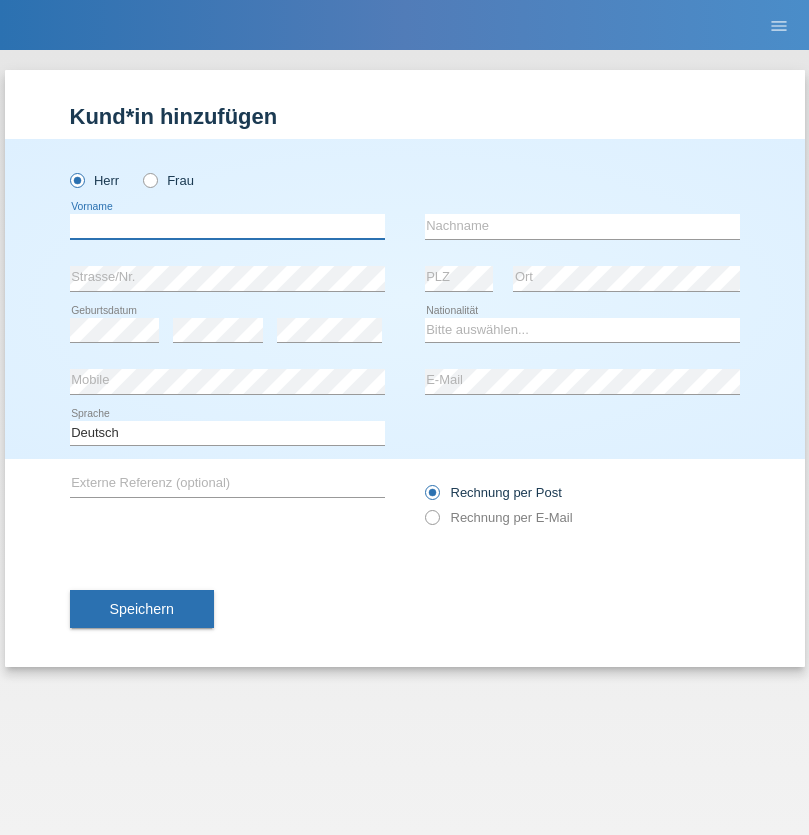 click at bounding box center [227, 226] 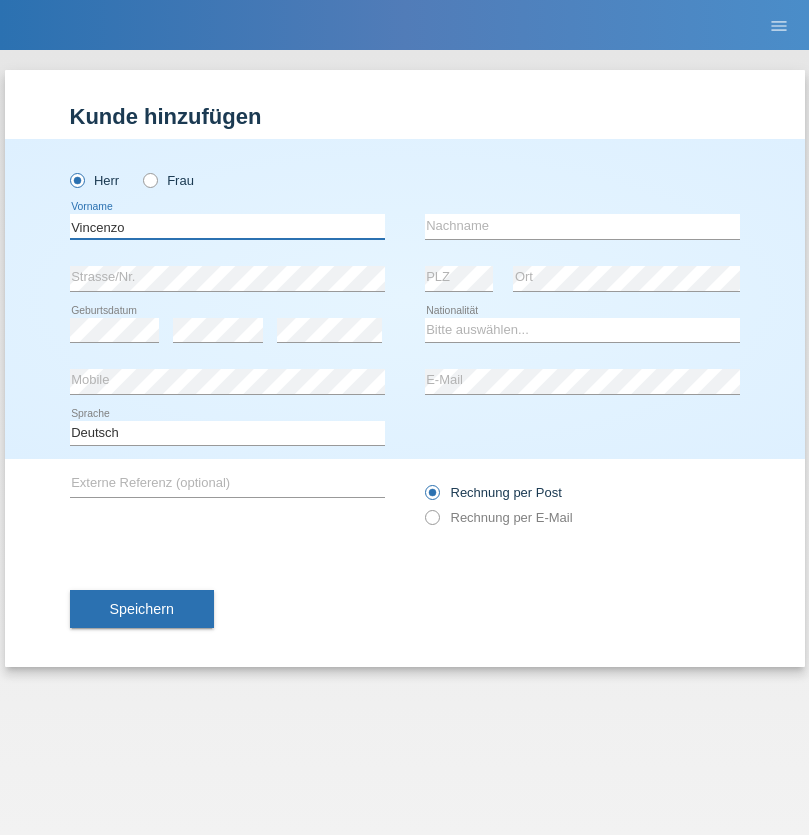 type on "Vincenzo" 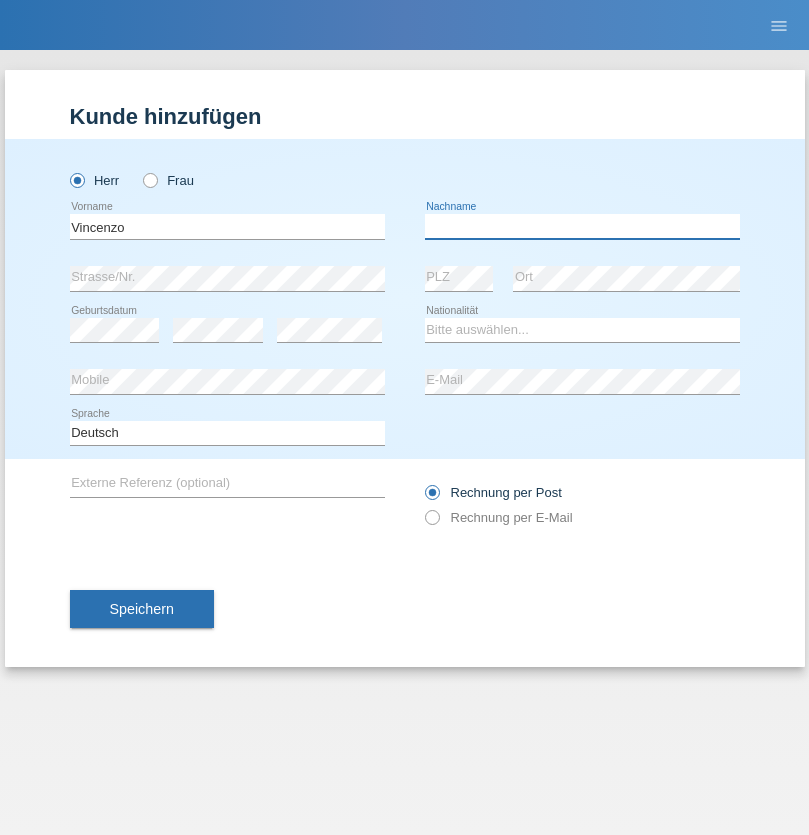 click at bounding box center [582, 226] 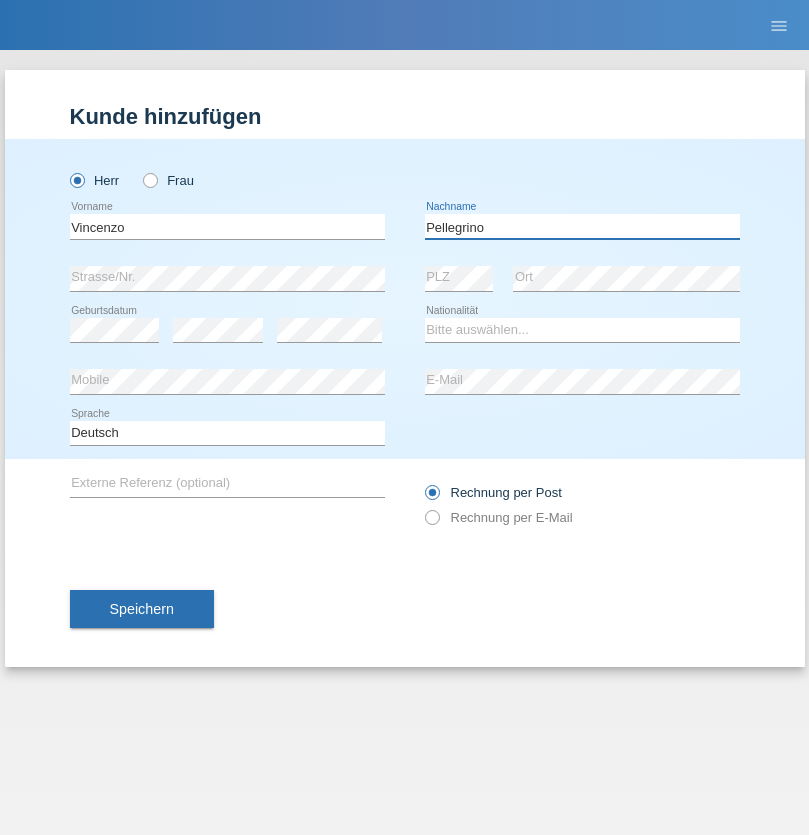type on "Pellegrino" 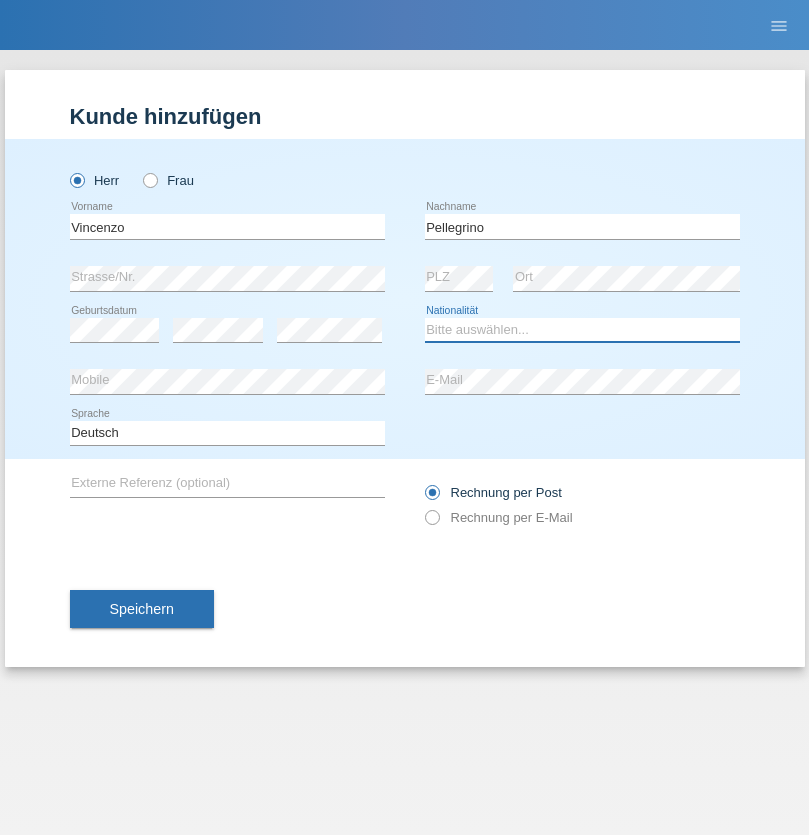 select on "IT" 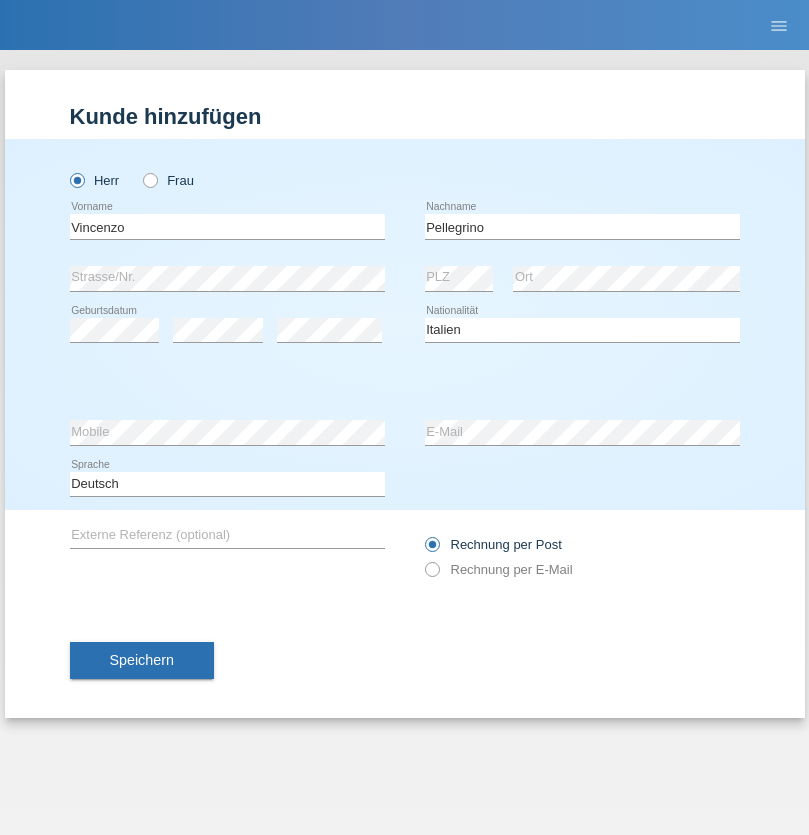 select on "C" 